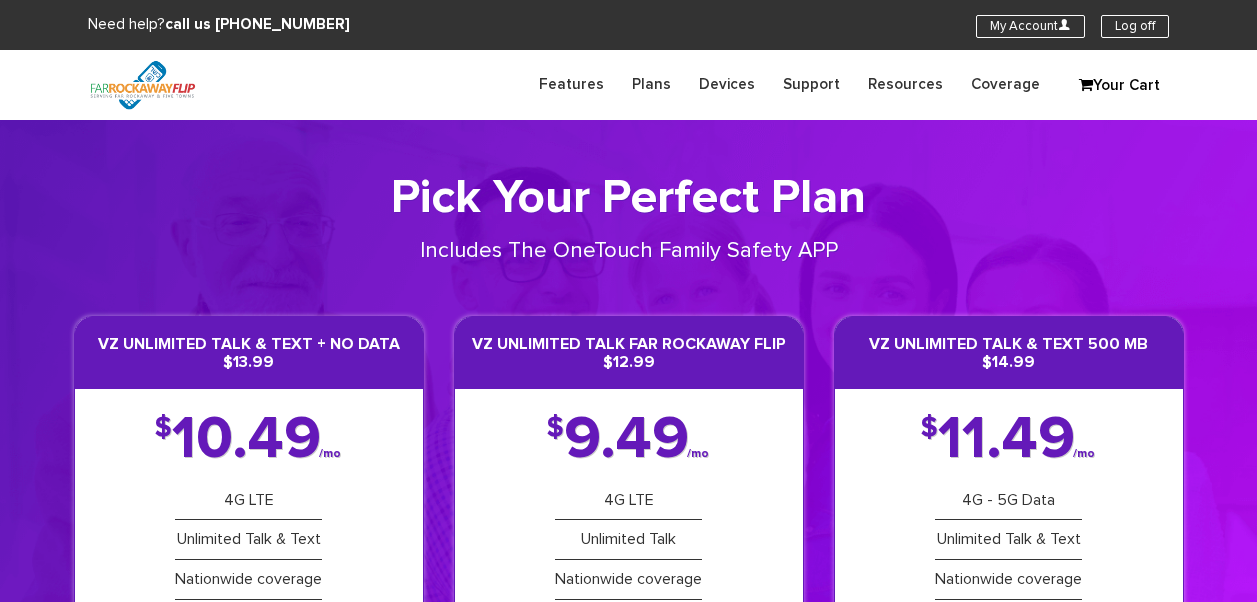 scroll, scrollTop: 0, scrollLeft: 0, axis: both 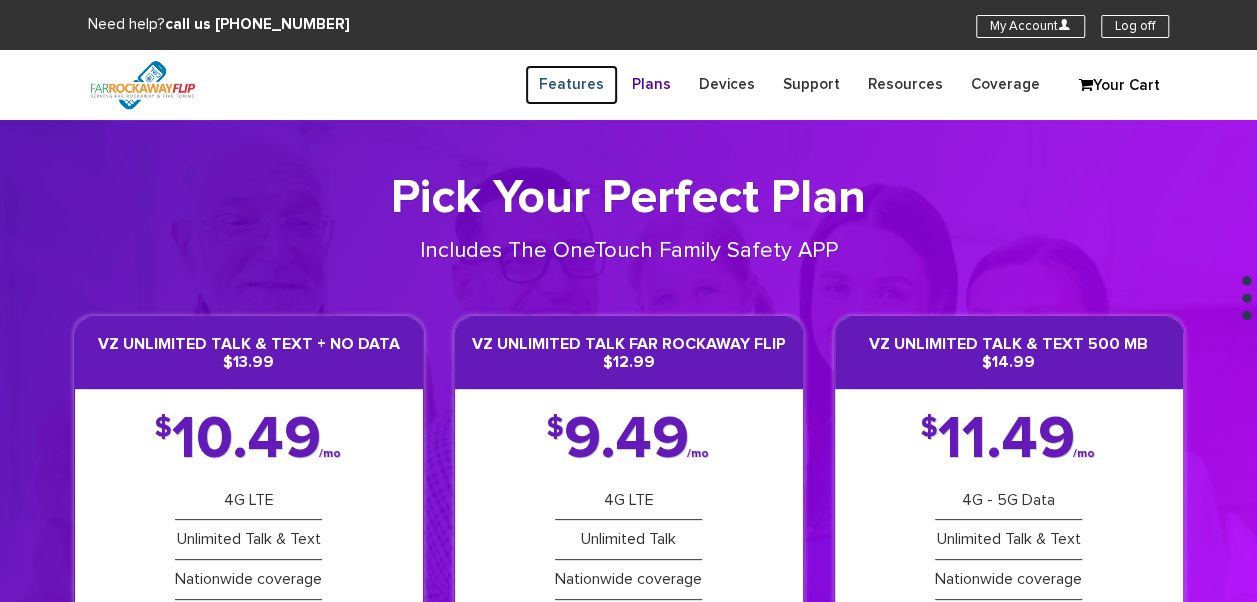 drag, startPoint x: 624, startPoint y: 82, endPoint x: 636, endPoint y: 85, distance: 12.369317 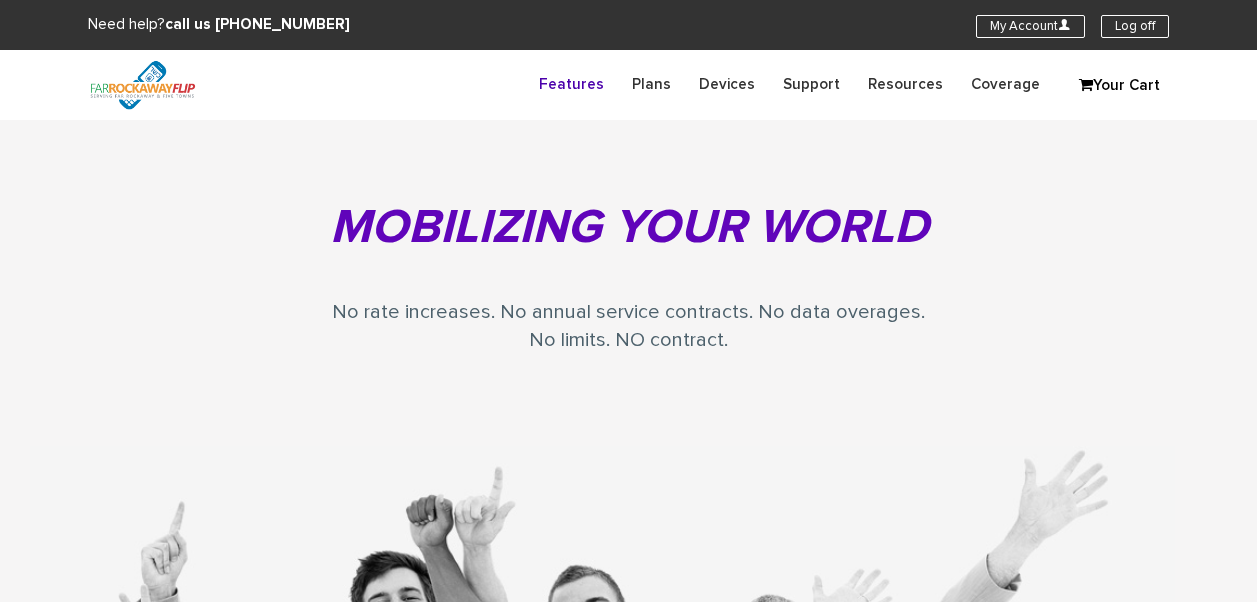 scroll, scrollTop: 0, scrollLeft: 0, axis: both 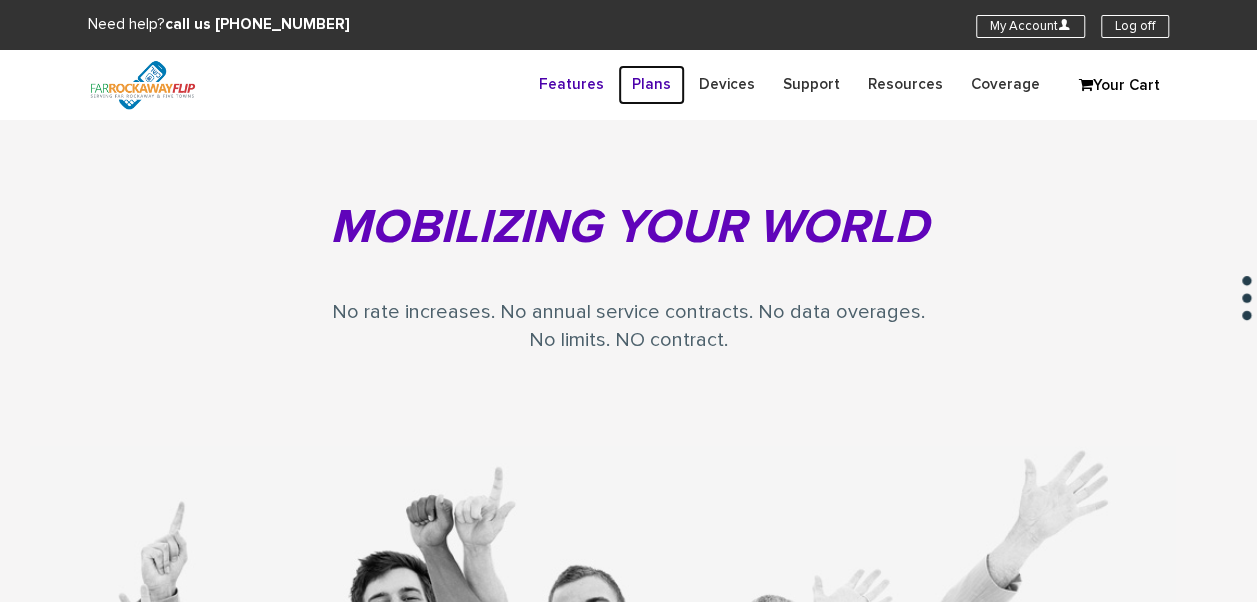 click on "Plans" at bounding box center (651, 84) 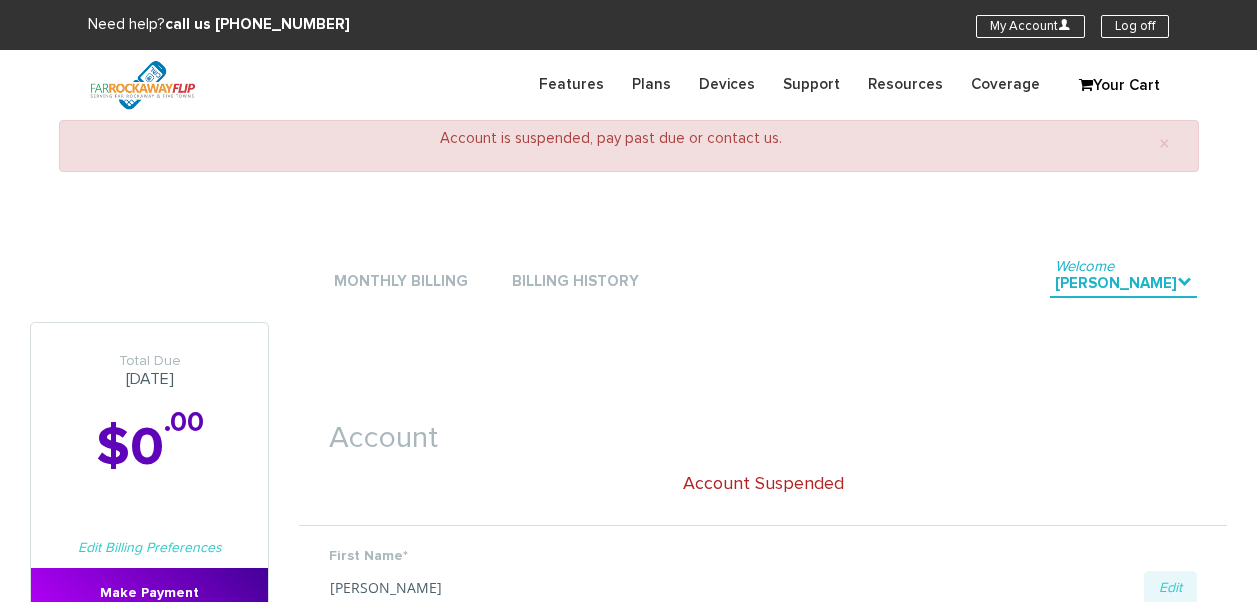 scroll, scrollTop: 0, scrollLeft: 0, axis: both 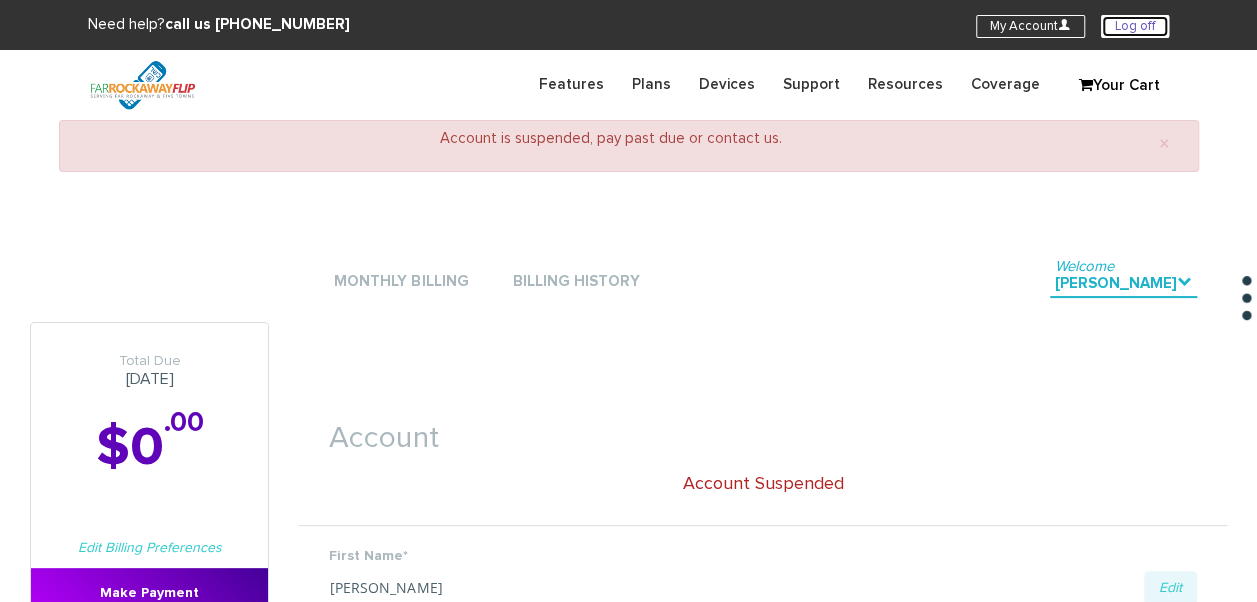 click on "Log off" at bounding box center [1135, 26] 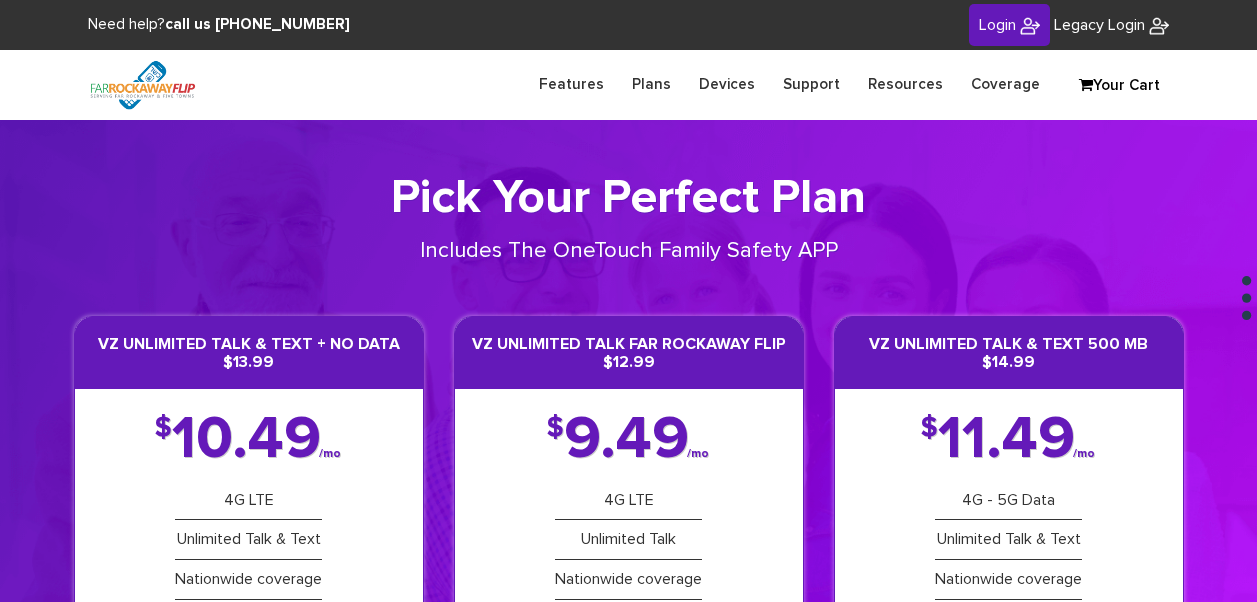 scroll, scrollTop: 0, scrollLeft: 0, axis: both 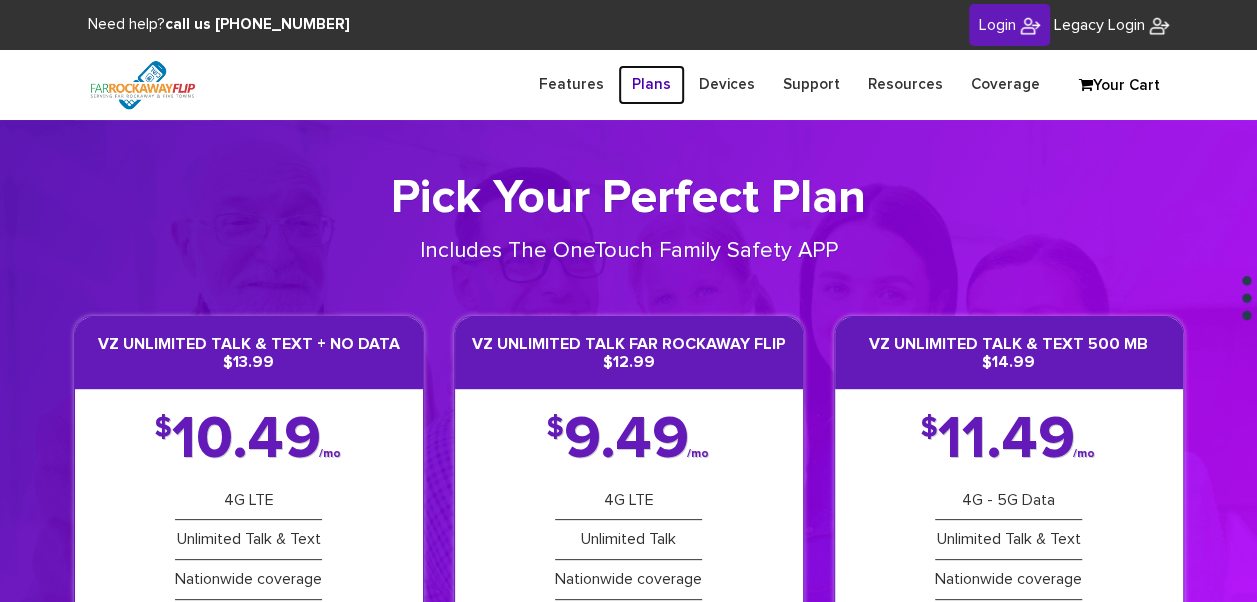click on "Plans" at bounding box center (651, 84) 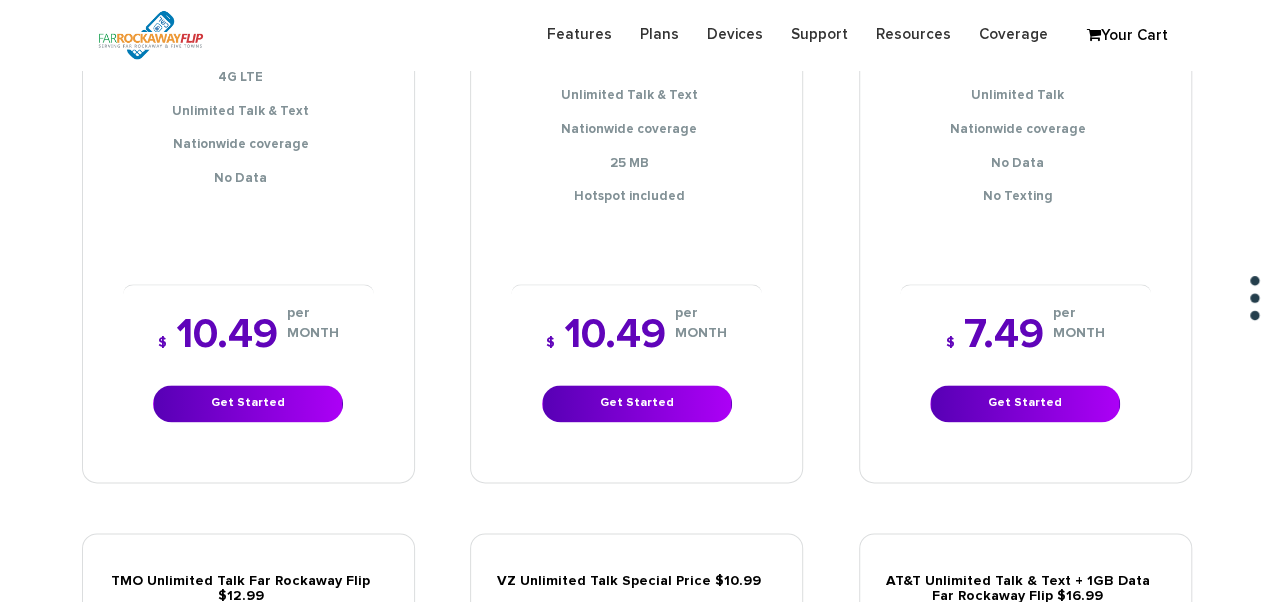 scroll, scrollTop: 900, scrollLeft: 0, axis: vertical 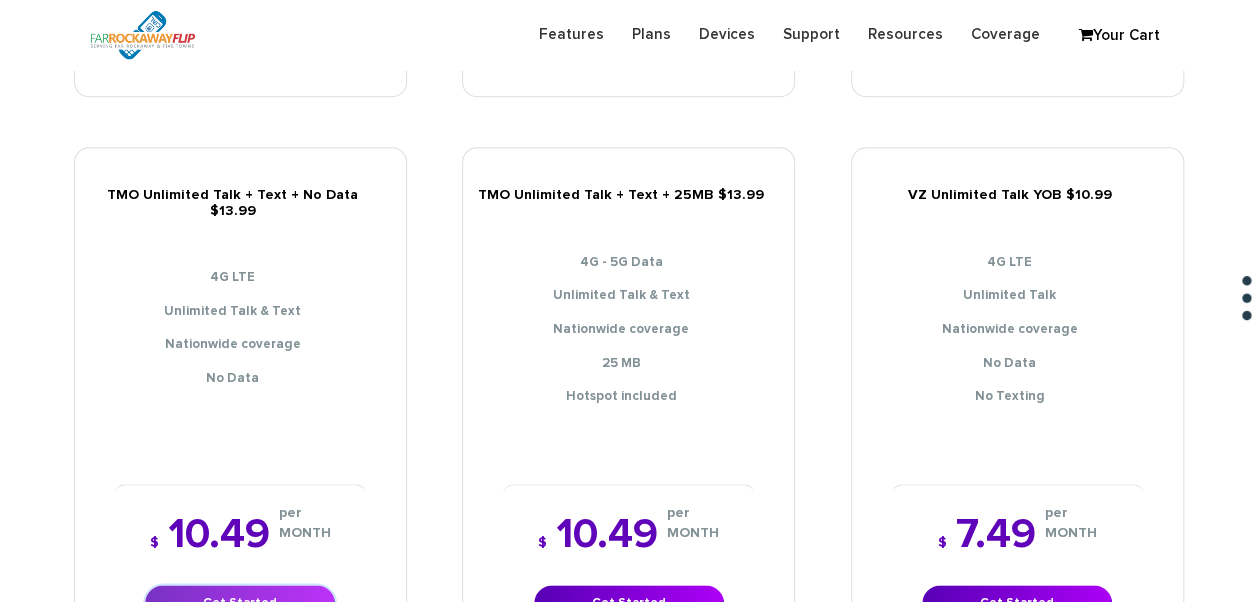 click on "Get Started" at bounding box center [240, 603] 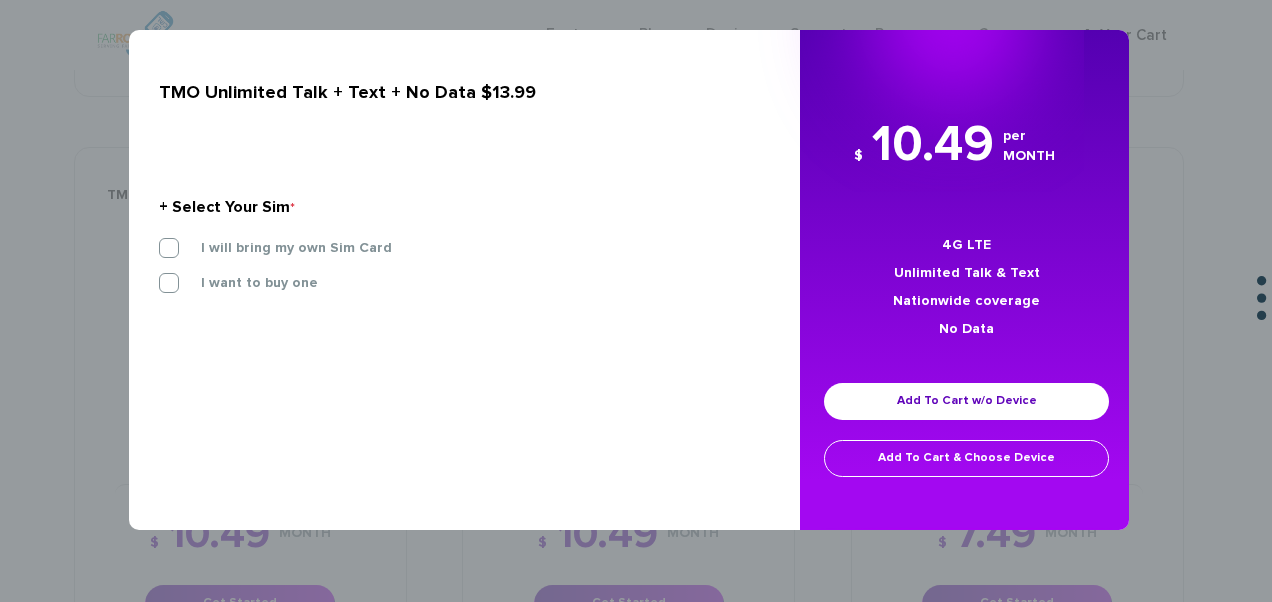 click on "+ Select Your Sim   *
I will bring my own Sim Card
I want to buy one
3-IN-1 SIM STARTER KIT" at bounding box center (457, 249) 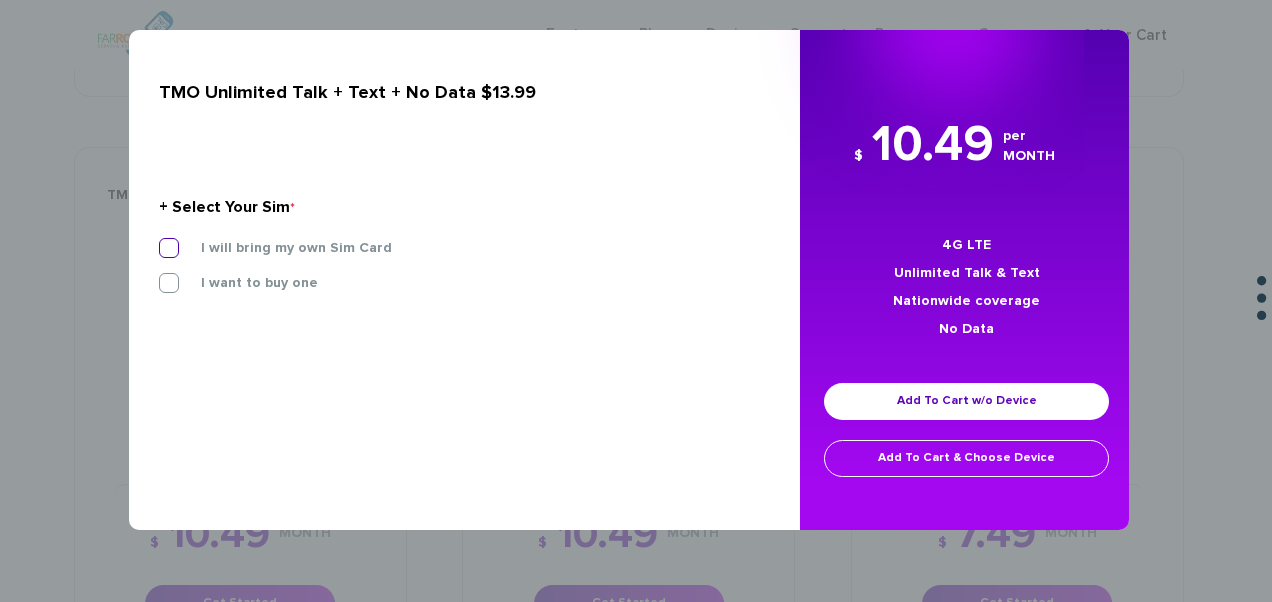 click on "I will bring my own Sim Card" at bounding box center [281, 248] 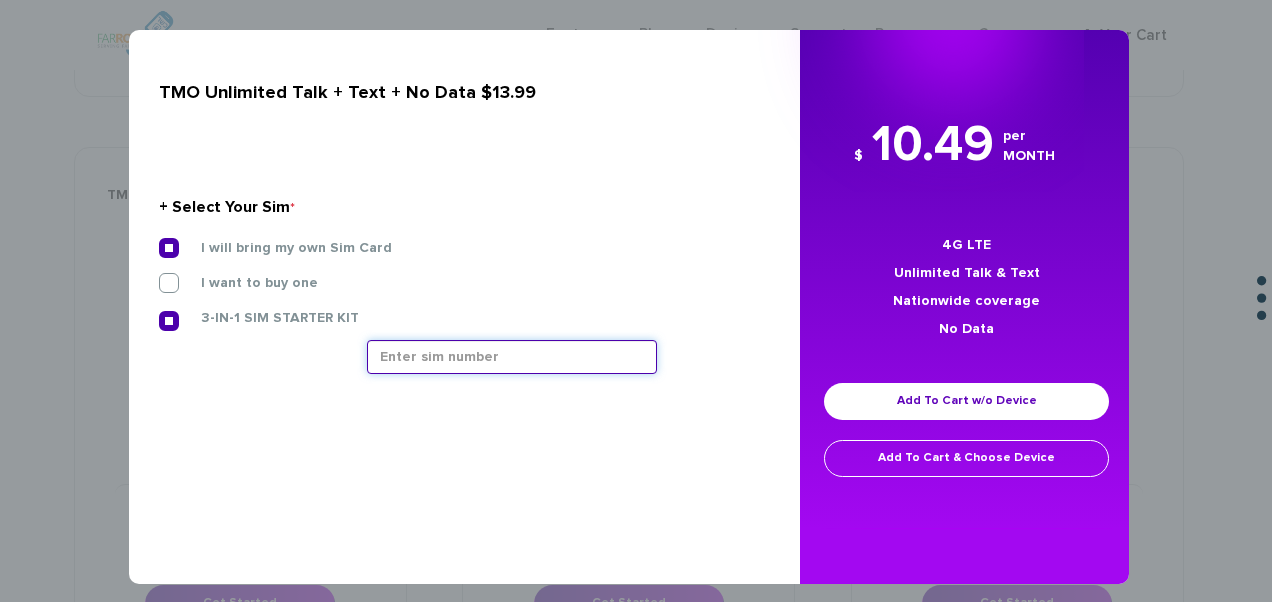 click at bounding box center (512, 357) 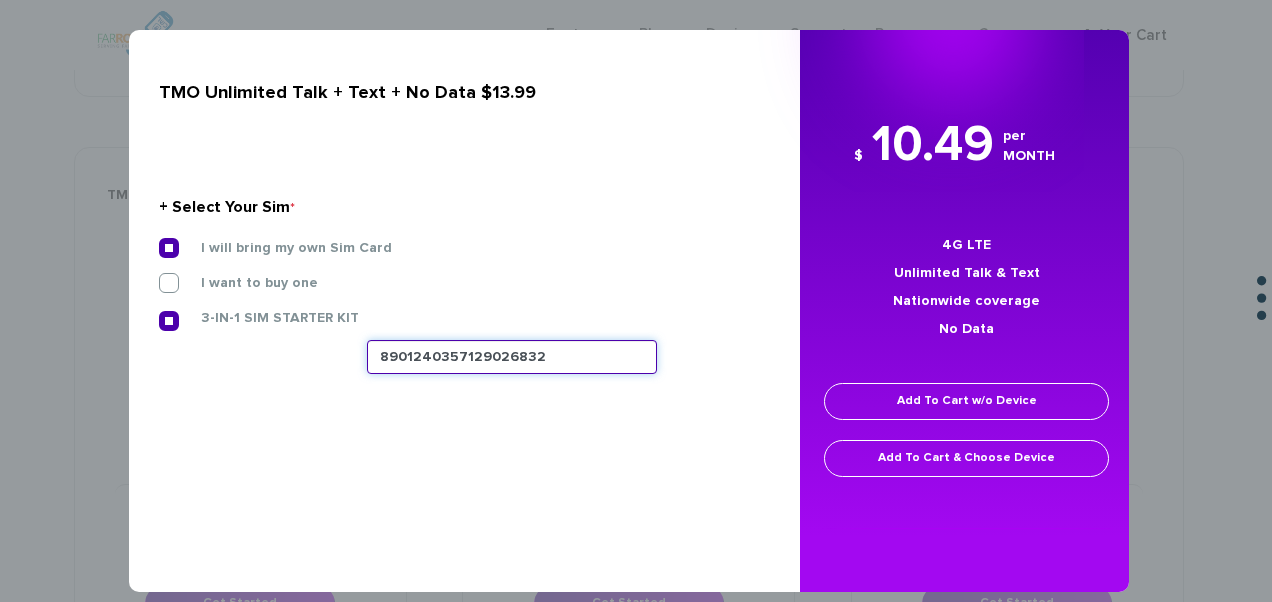 type on "8901240357129026832" 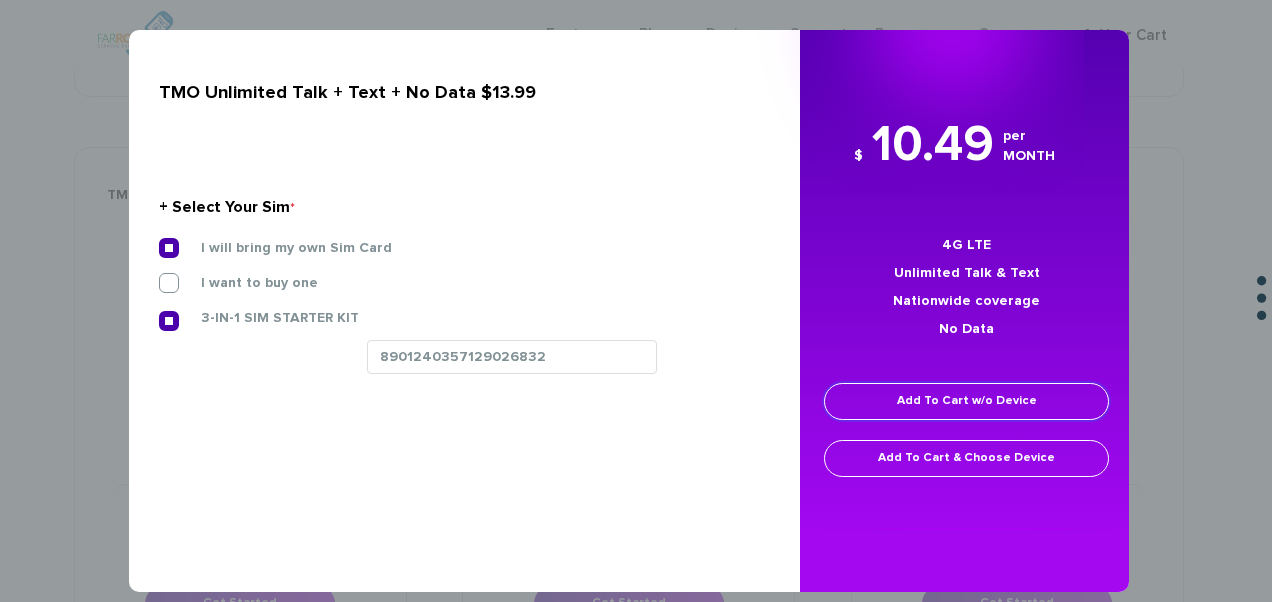 click on "Add To Cart w/o Device" at bounding box center [966, 401] 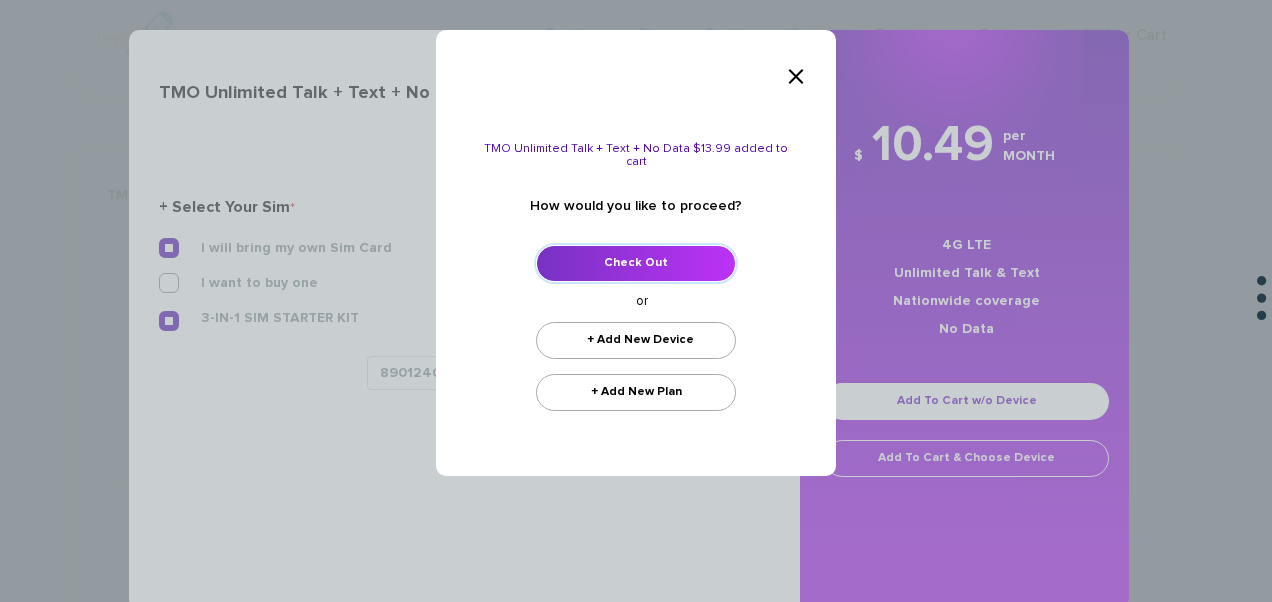 click on "Check Out" at bounding box center (636, 263) 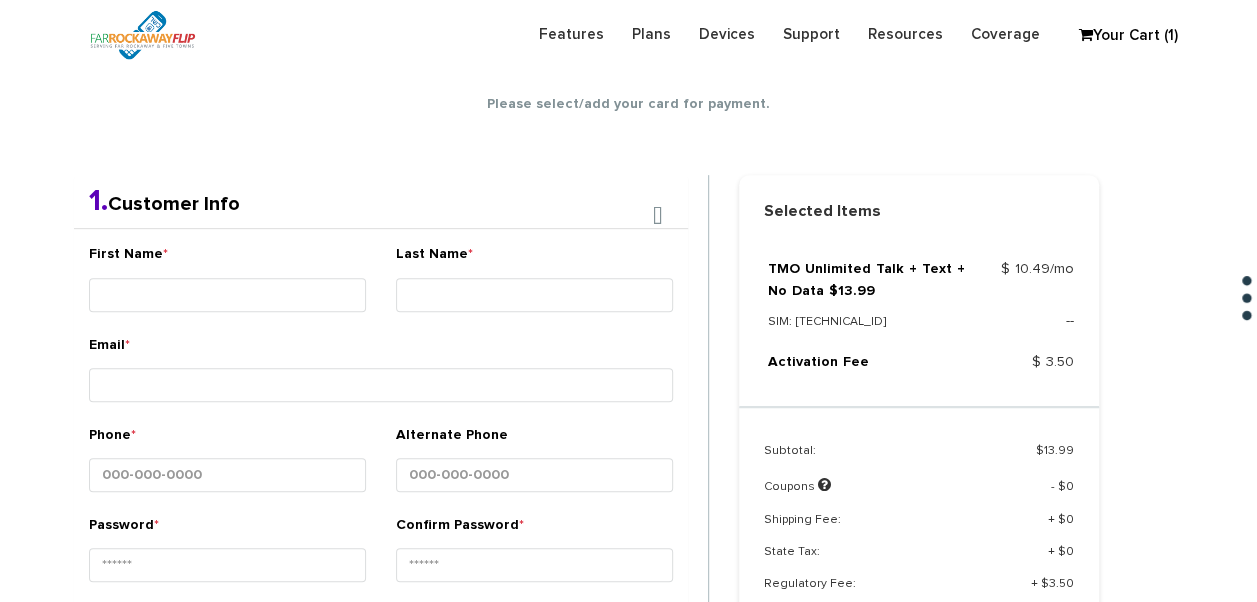 scroll, scrollTop: 352, scrollLeft: 0, axis: vertical 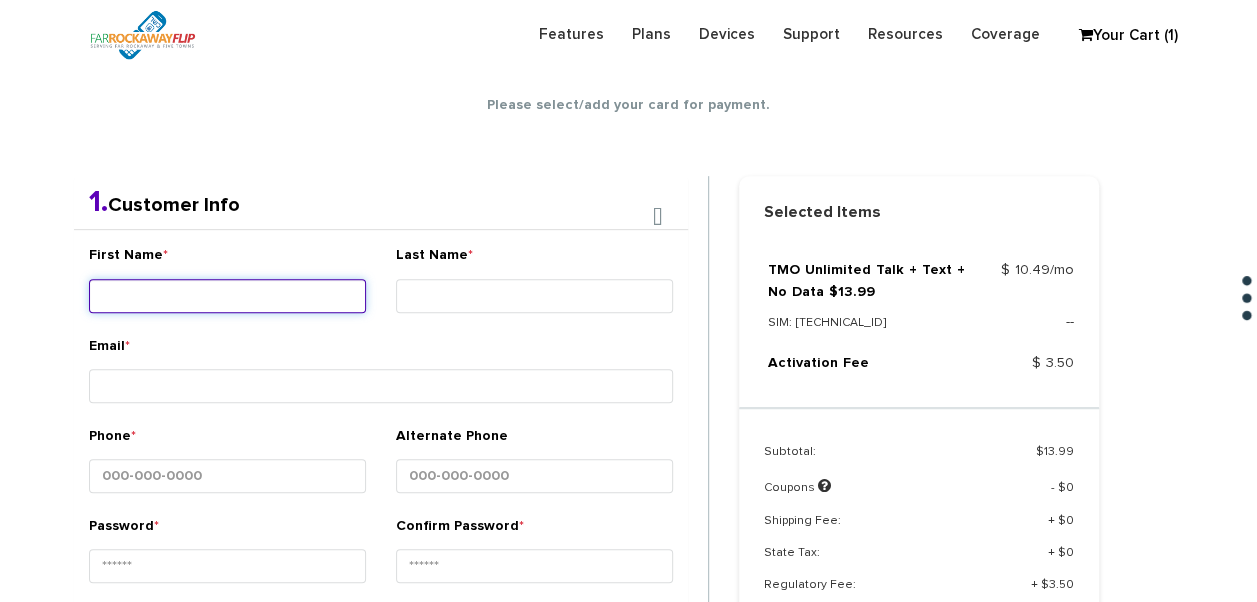 click on "First Name  *" at bounding box center (227, 296) 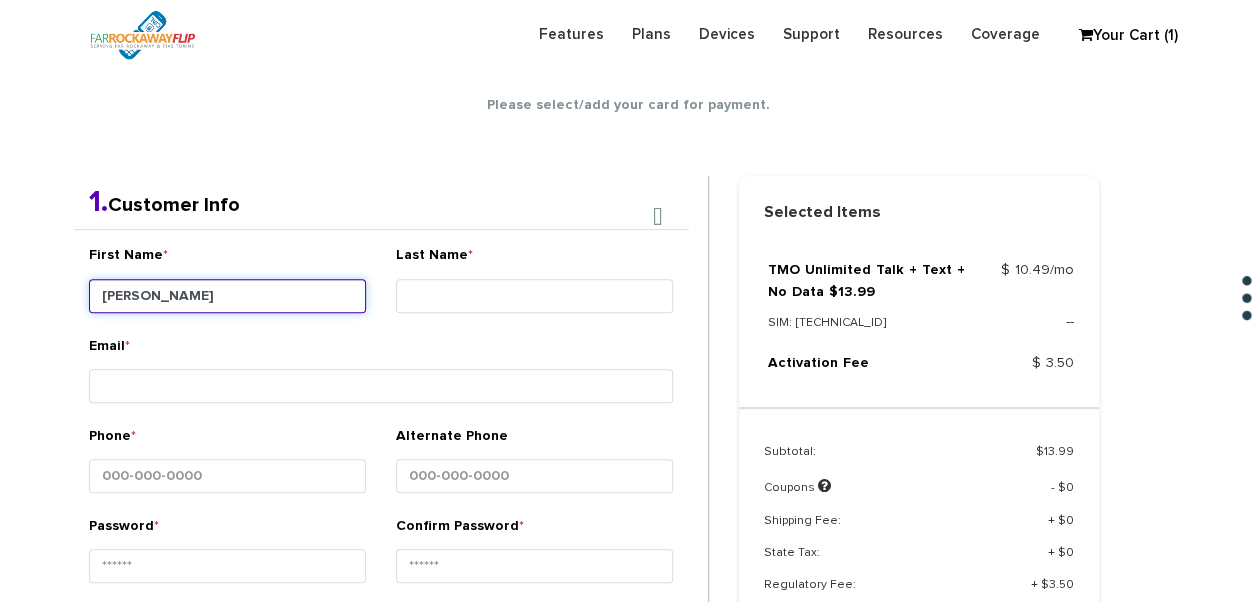 type on "yehuda" 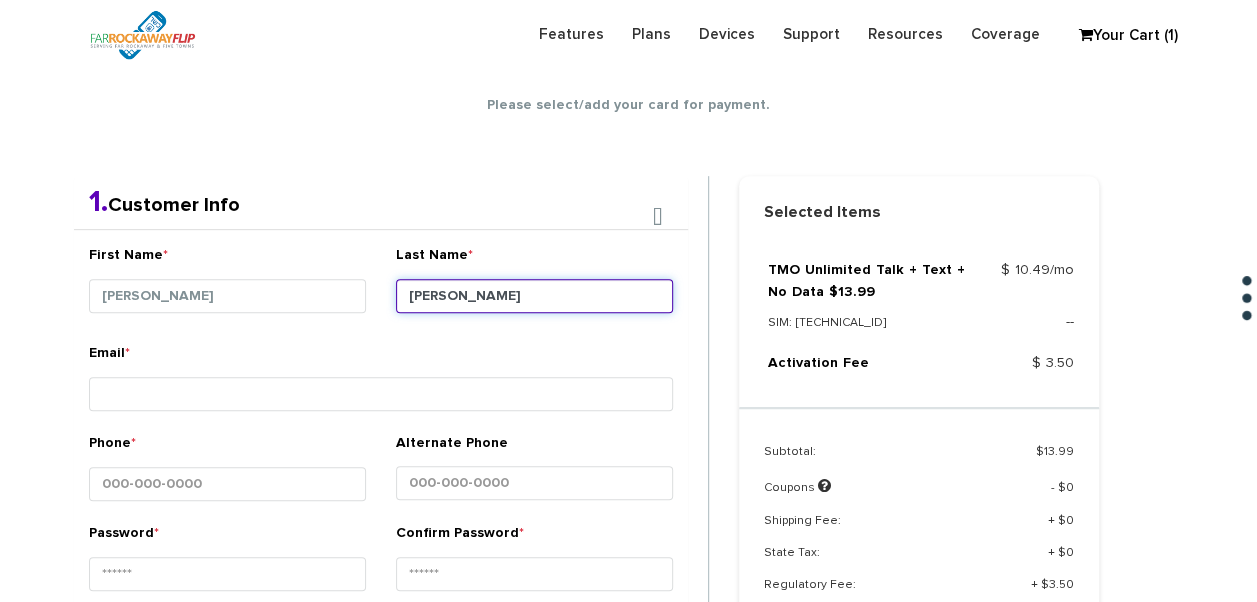 type on "stahler" 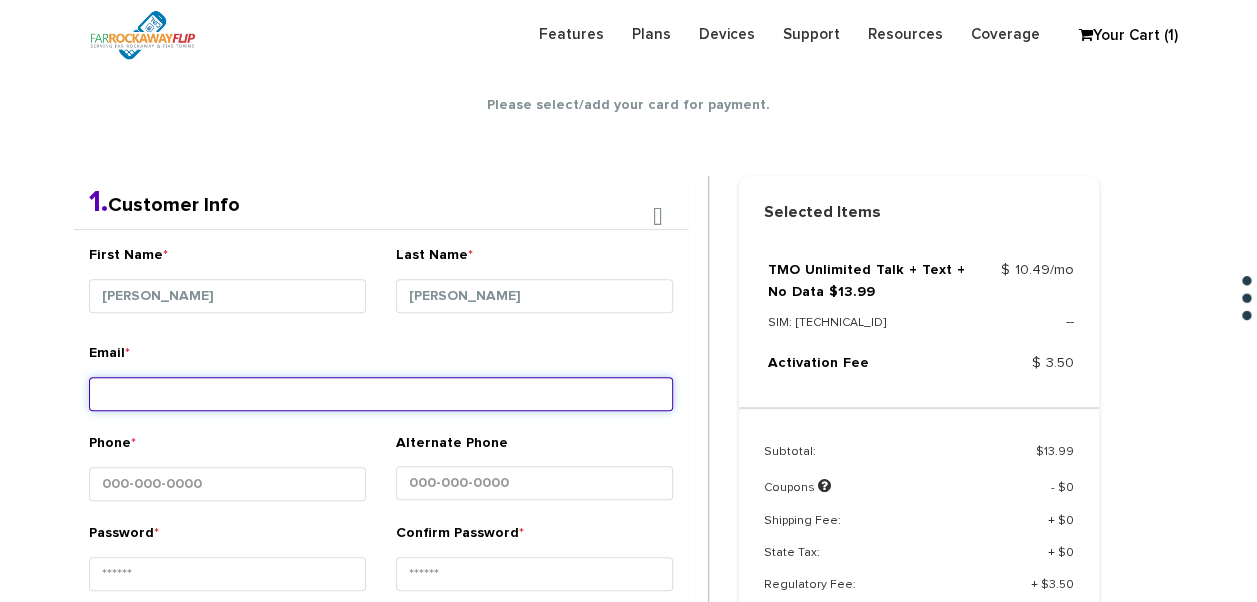 click on "Email  *" at bounding box center [381, 394] 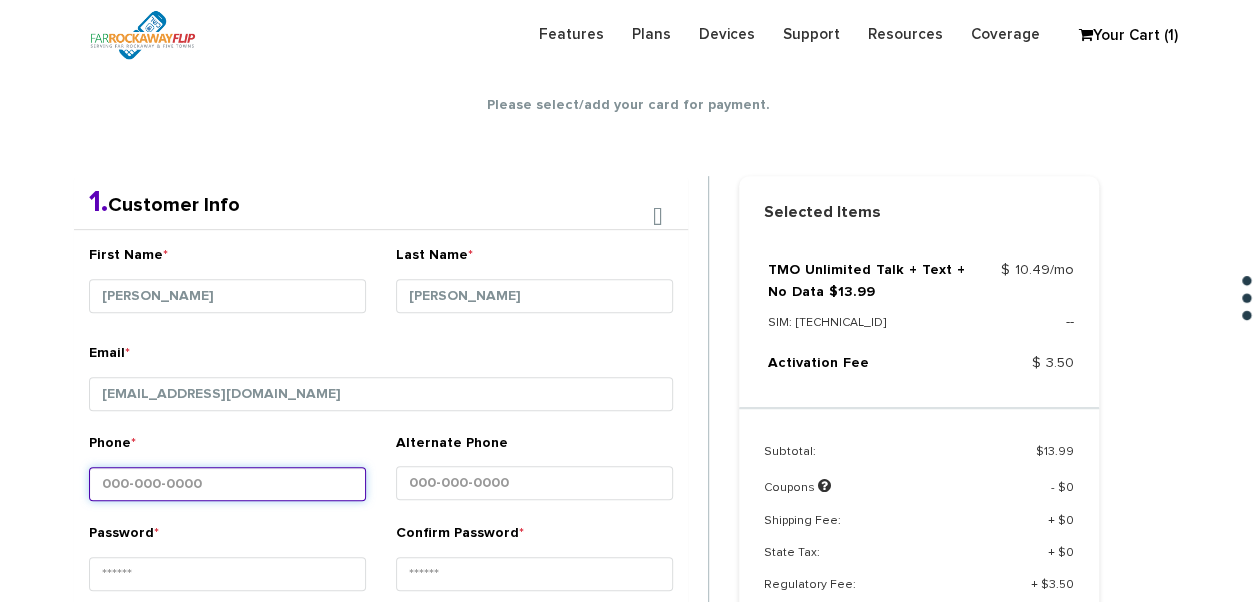 type 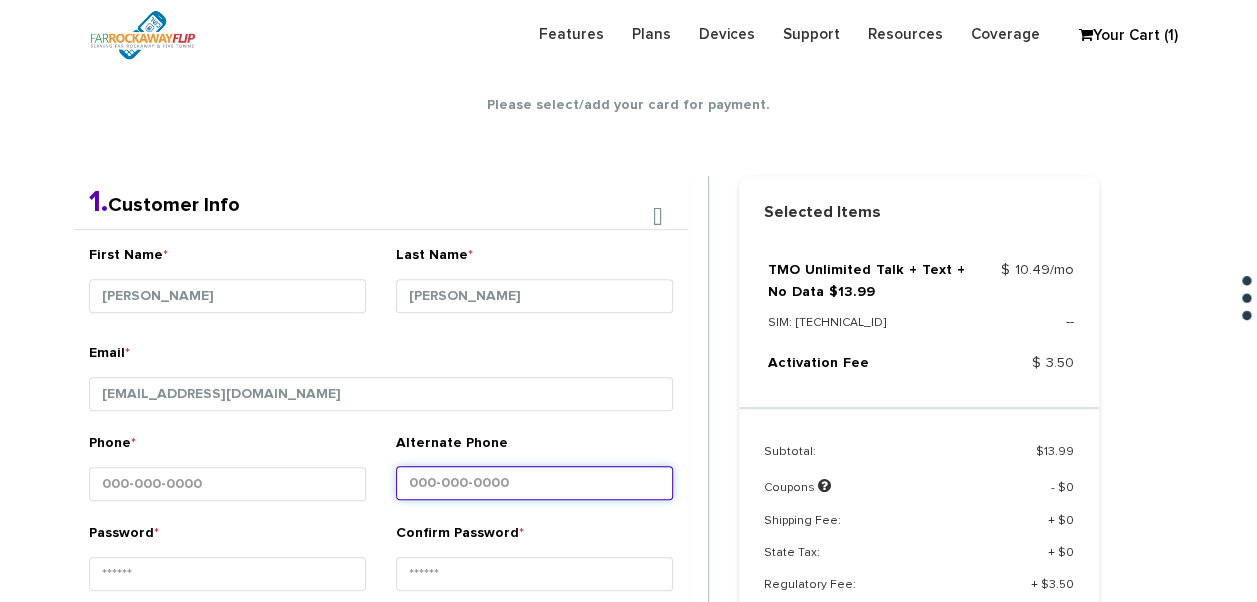 type 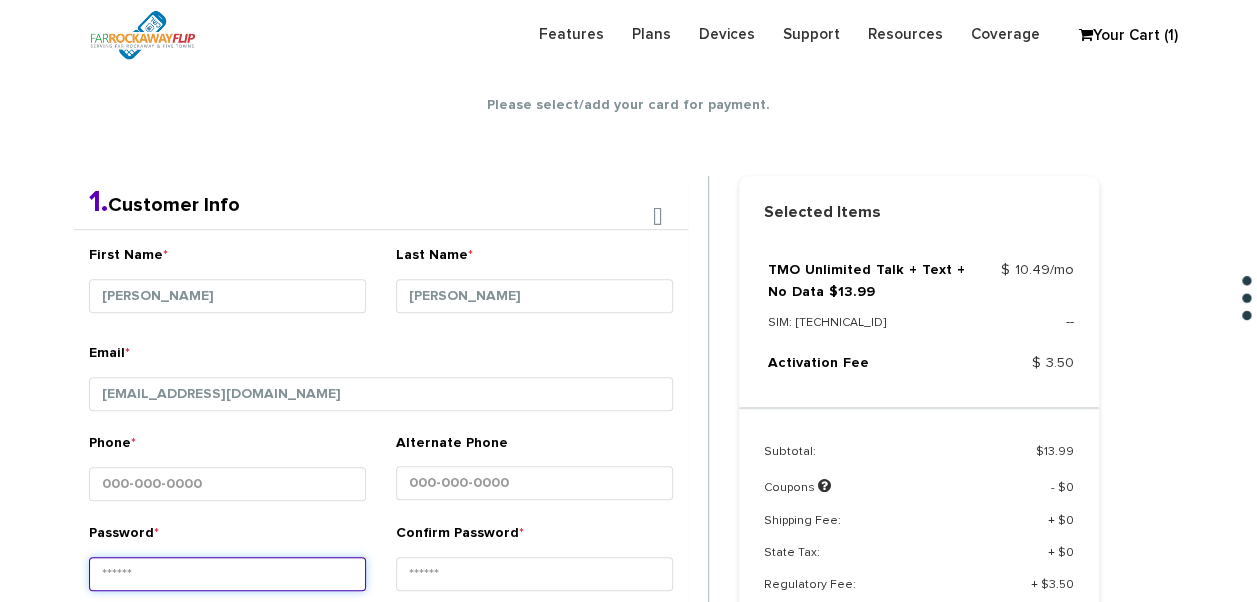 type on "3117651755477032167" 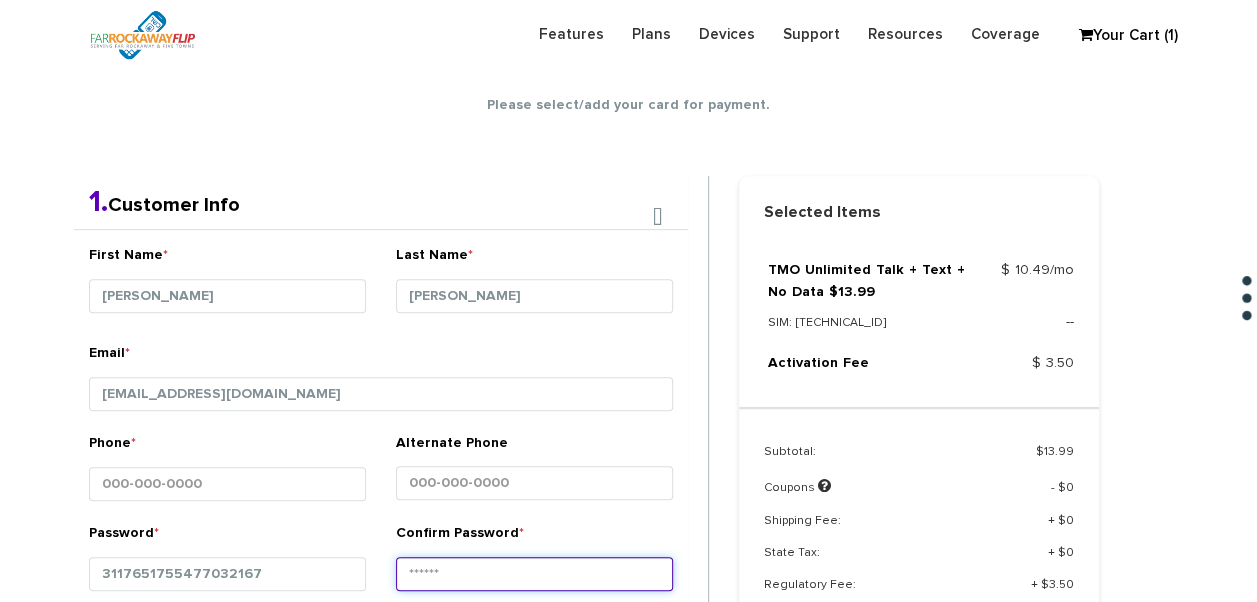 type on "3117651755477032167" 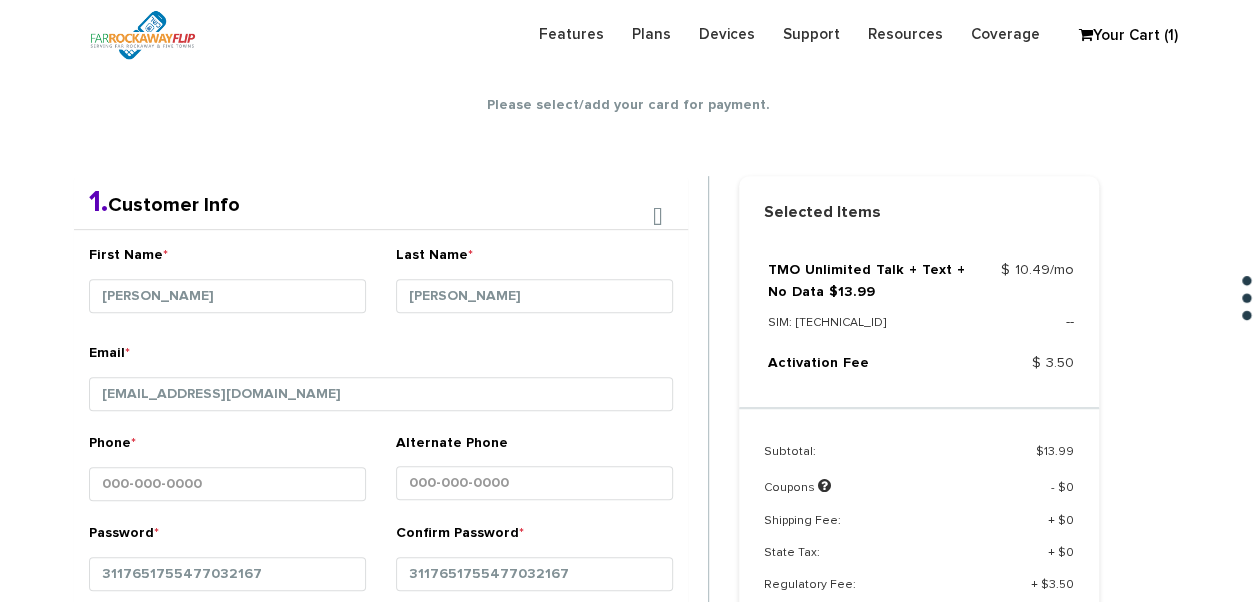 type on "1234" 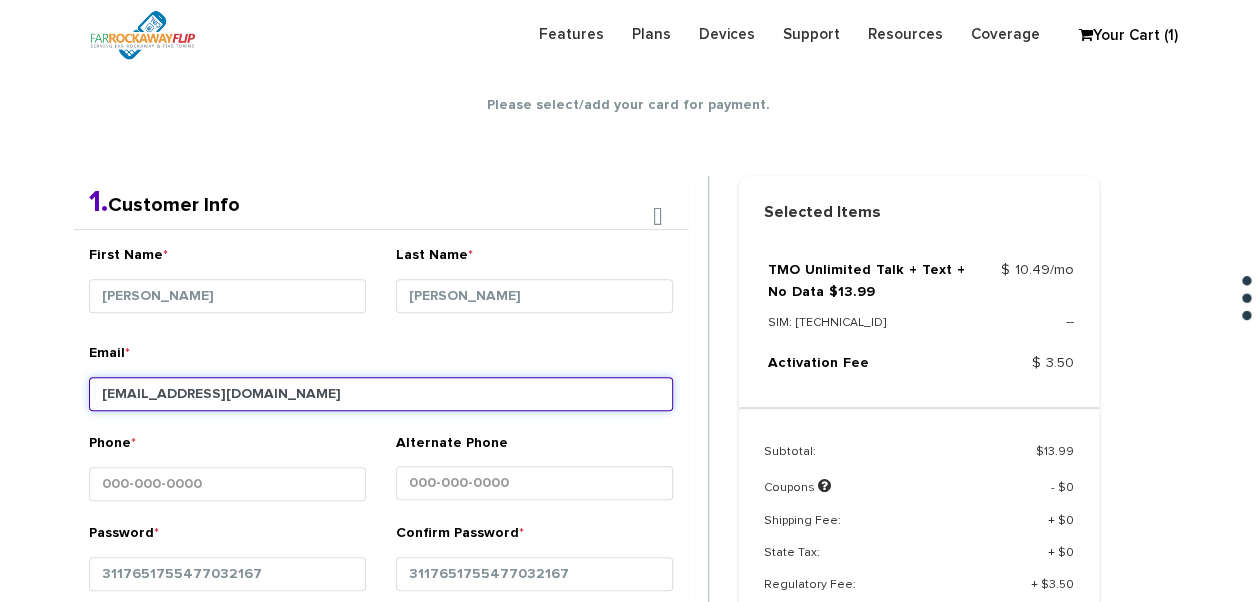 type on "11691" 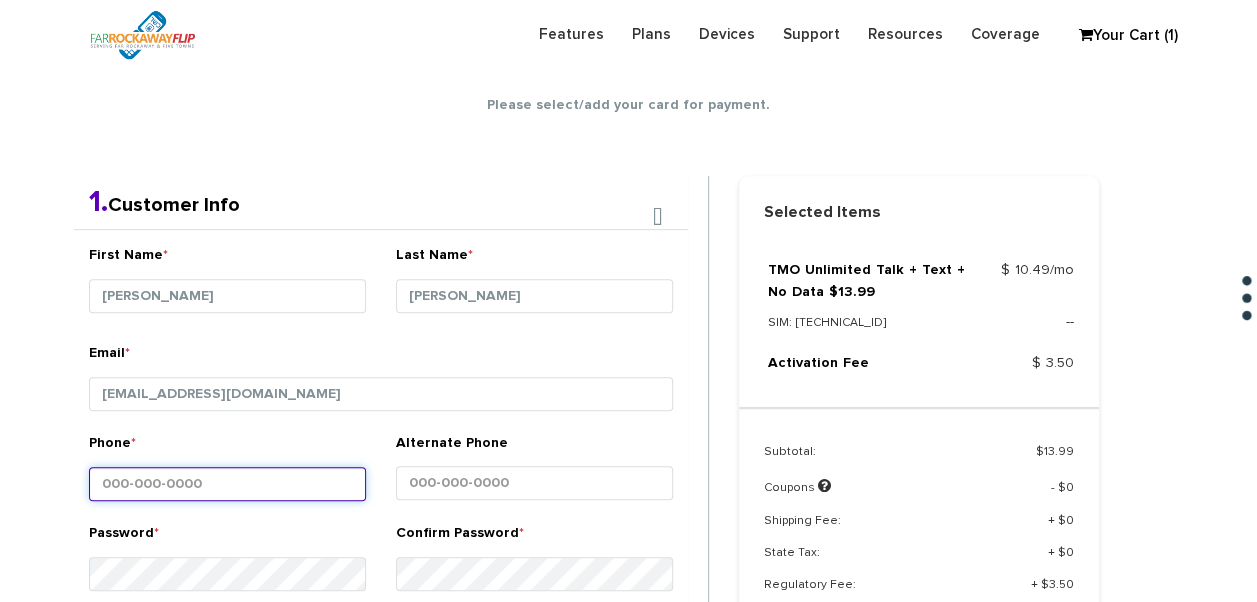 type 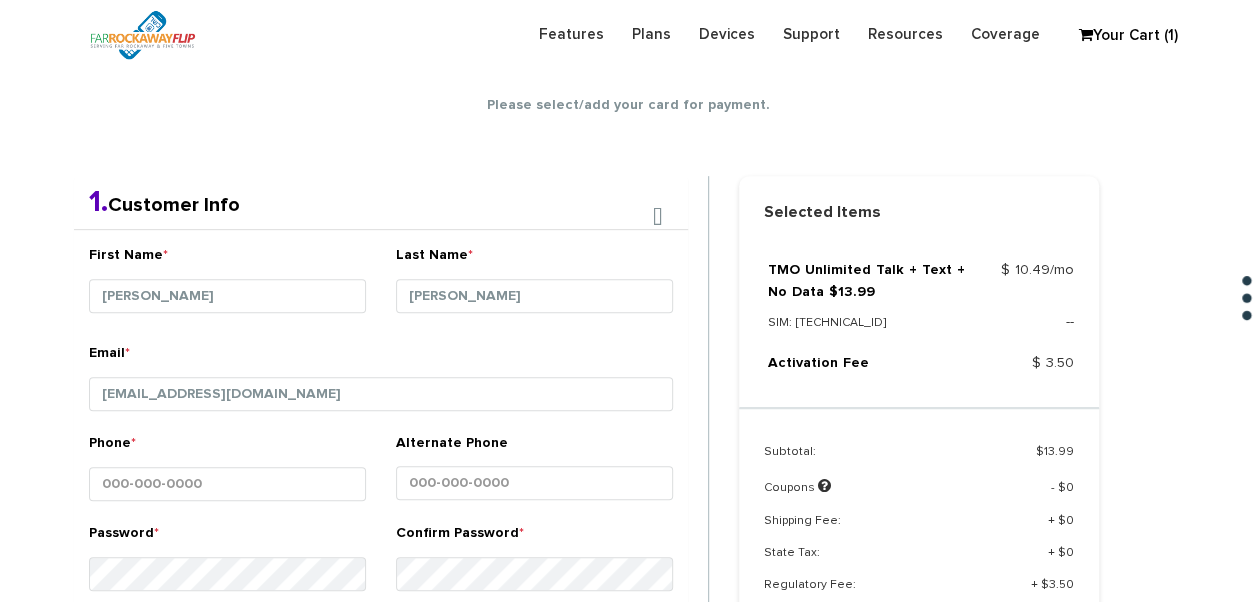 type 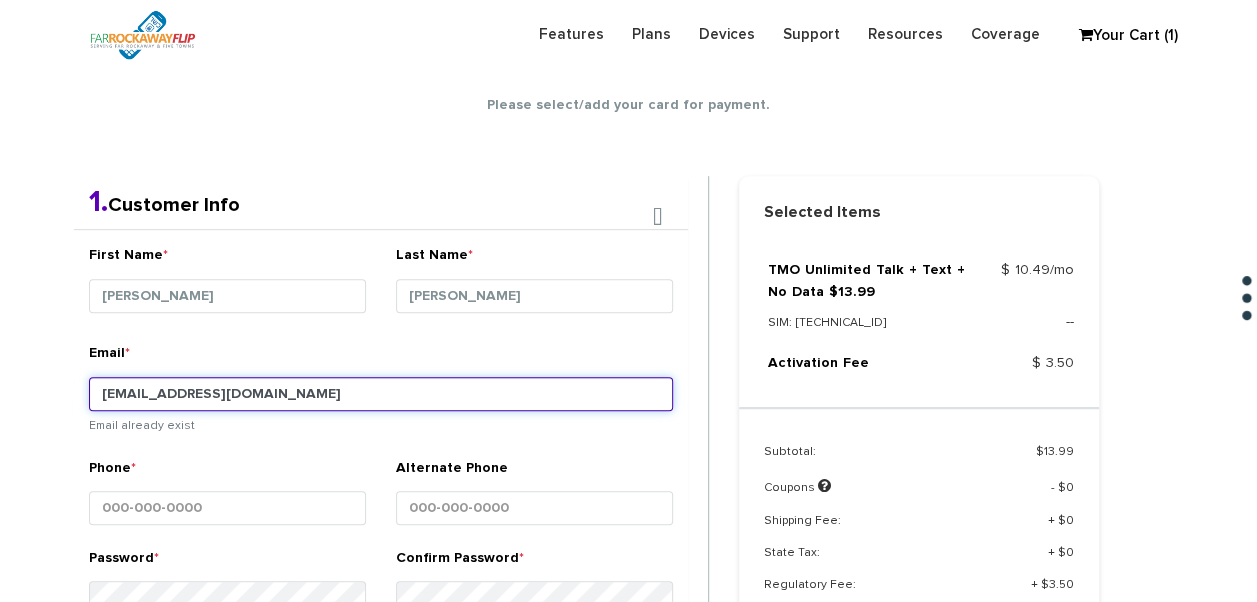 click on "tlieberman613+119@gmail.com" at bounding box center [381, 394] 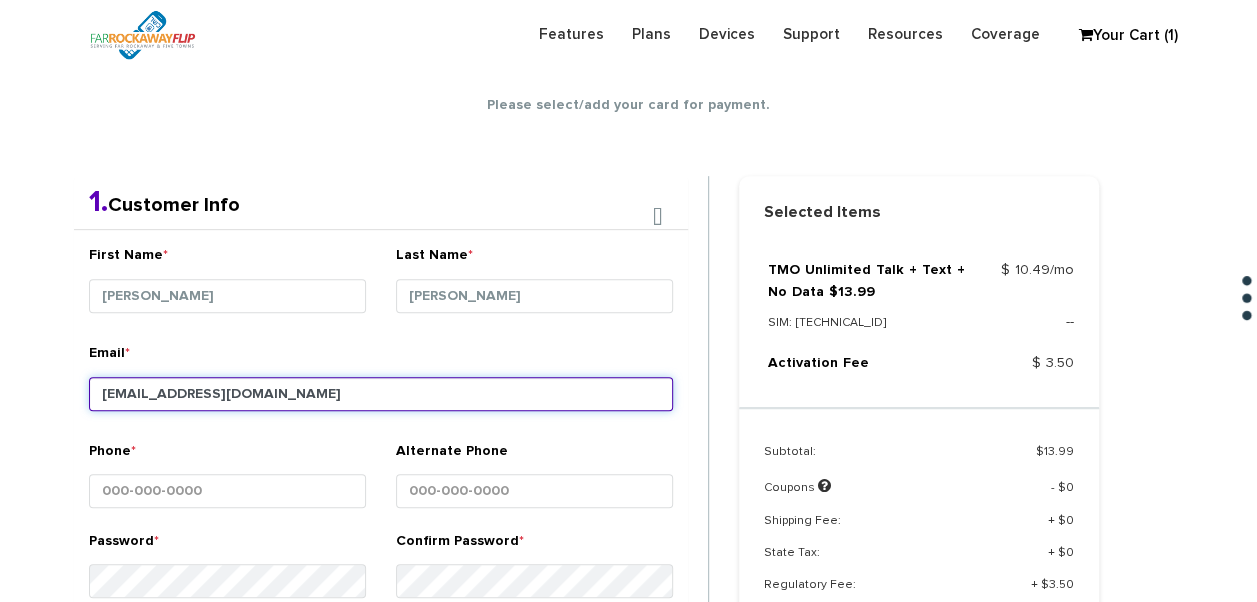 type on "[EMAIL_ADDRESS][DOMAIN_NAME]" 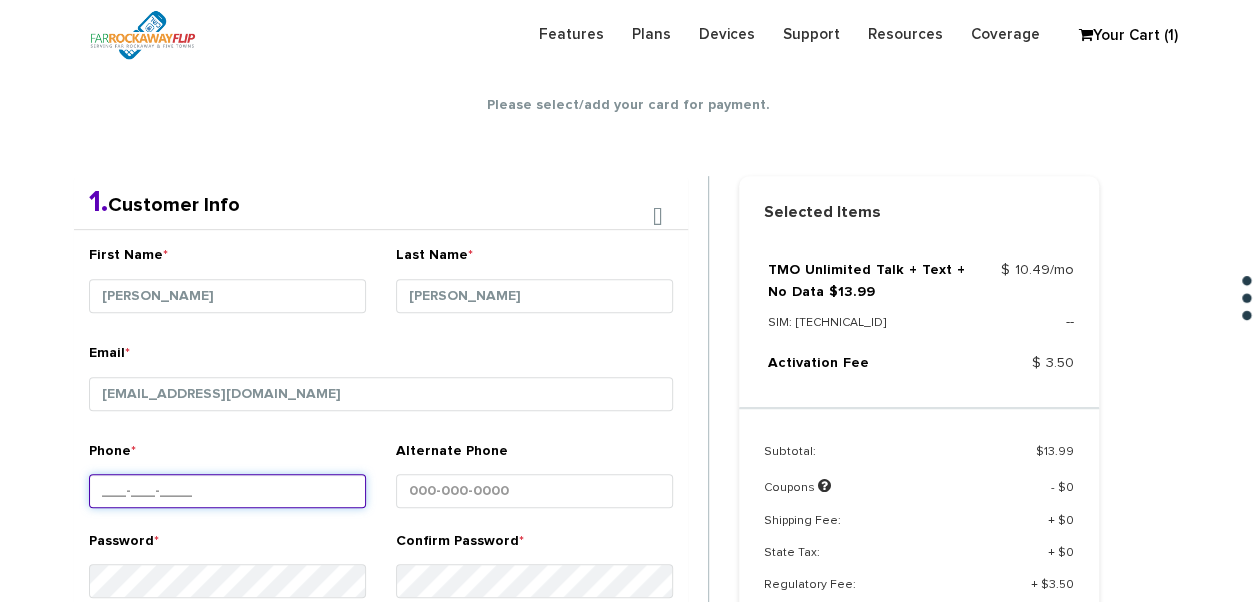 drag, startPoint x: 221, startPoint y: 474, endPoint x: 228, endPoint y: 486, distance: 13.892444 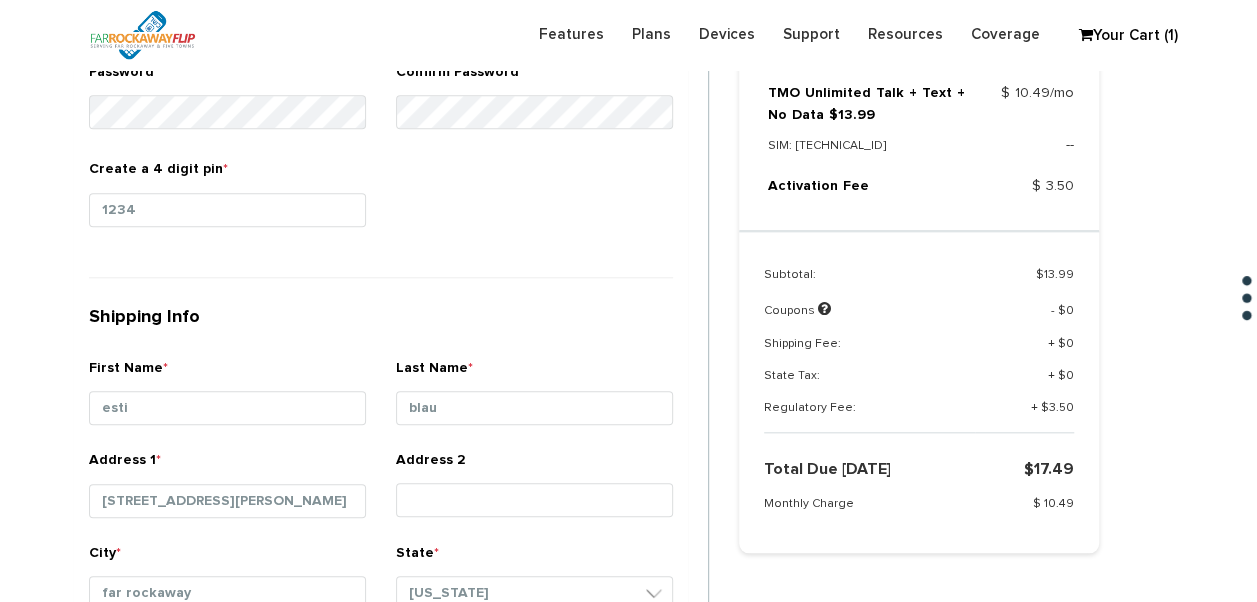 scroll, scrollTop: 852, scrollLeft: 0, axis: vertical 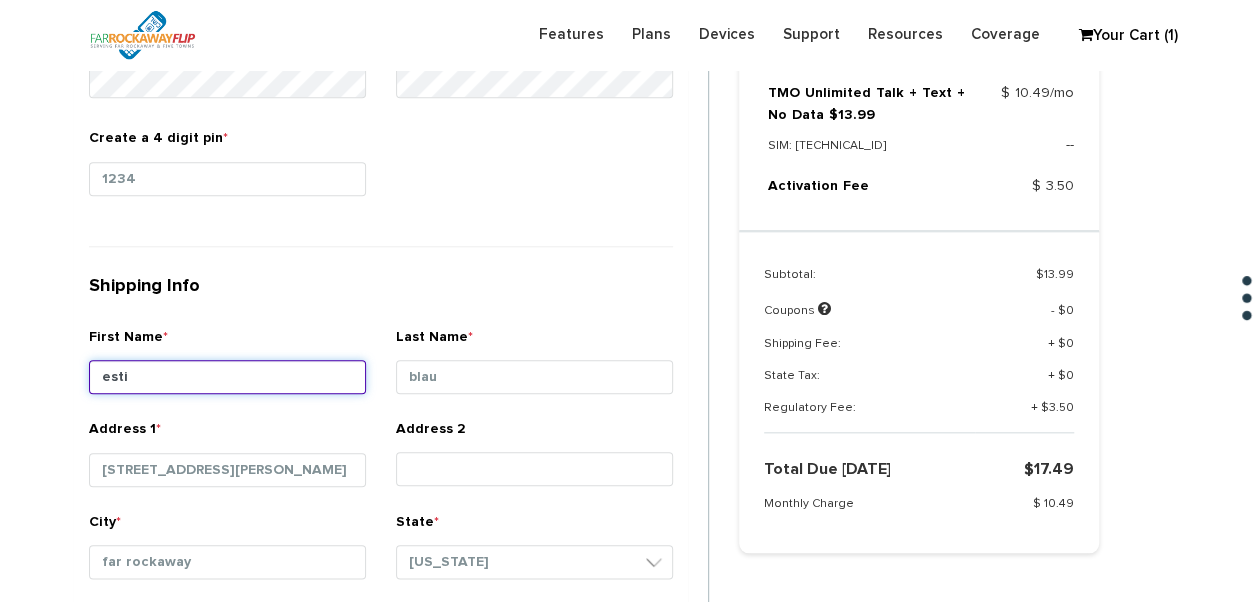 drag, startPoint x: 234, startPoint y: 359, endPoint x: 0, endPoint y: 362, distance: 234.01923 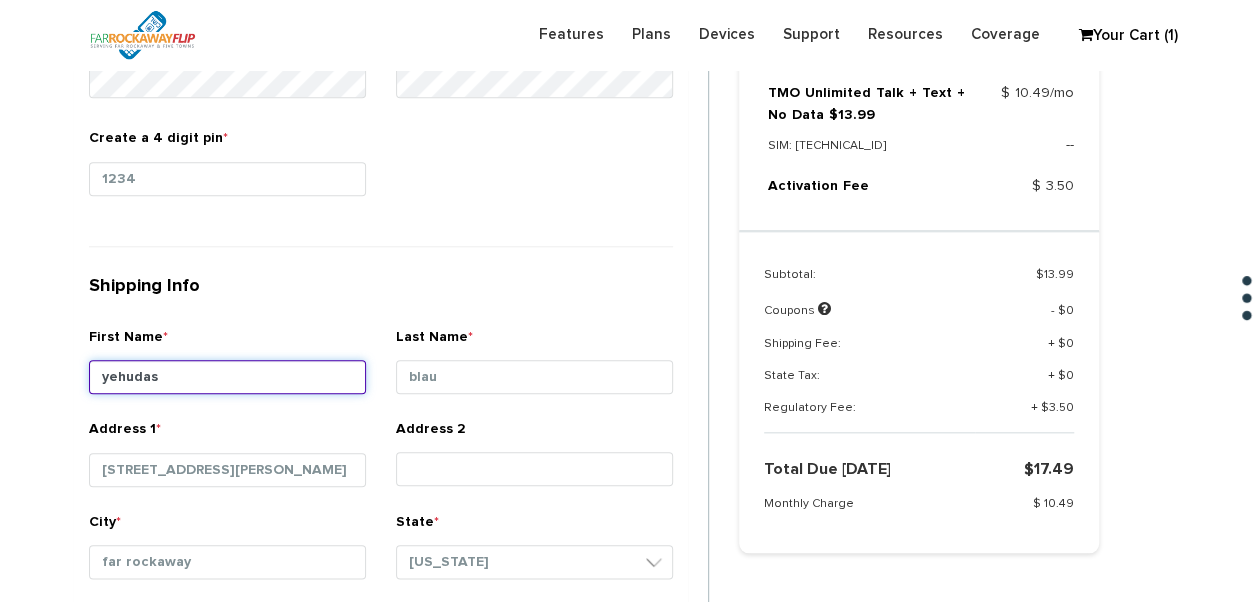 type on "yehudas" 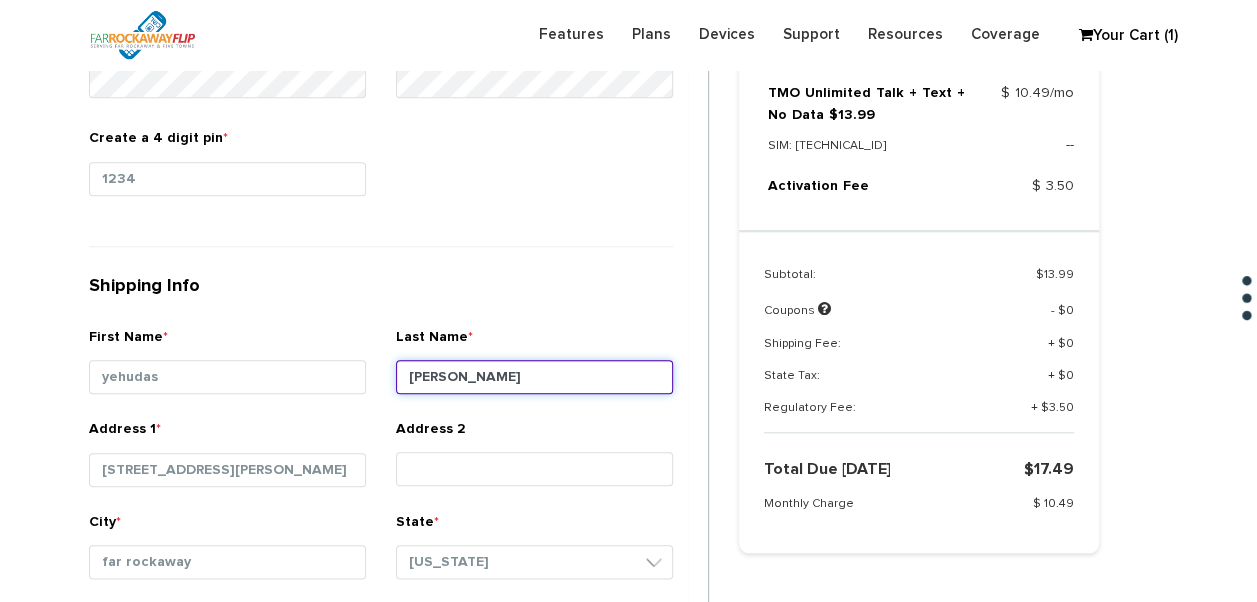 type on "stahler" 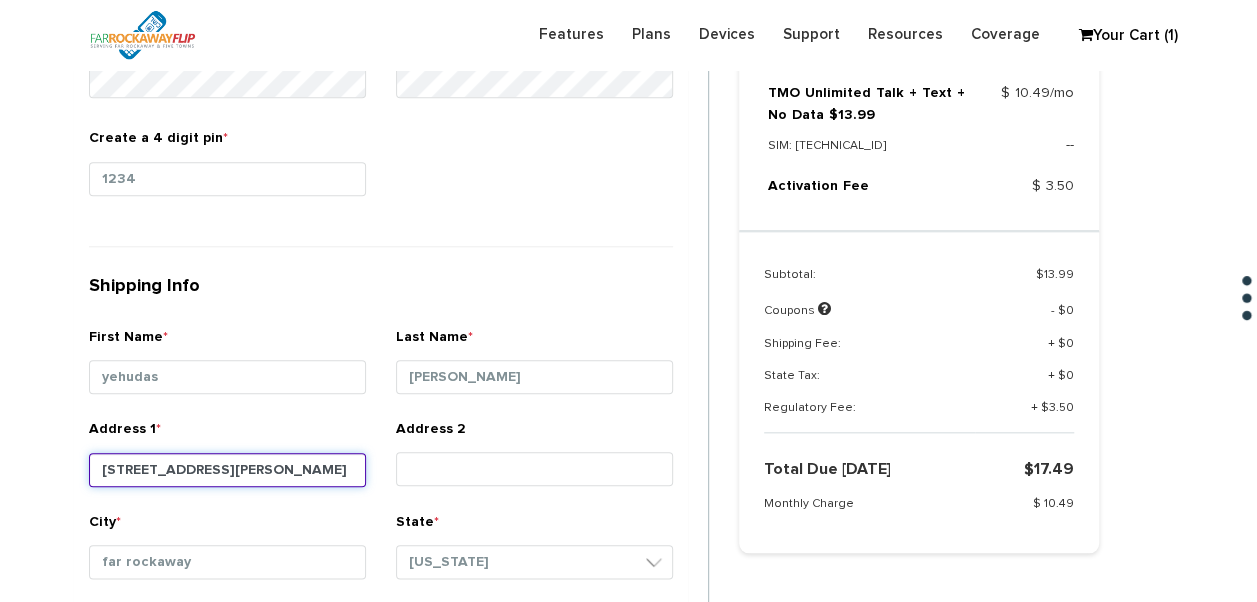 click on "621 alonzo road" at bounding box center (227, 470) 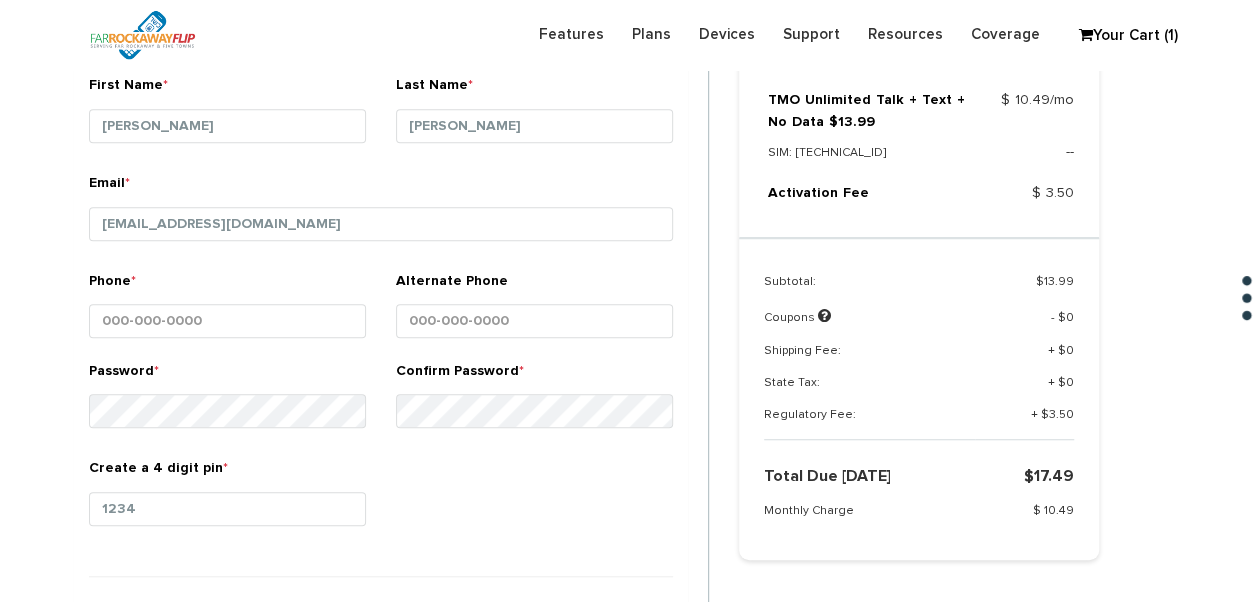 scroll, scrollTop: 552, scrollLeft: 0, axis: vertical 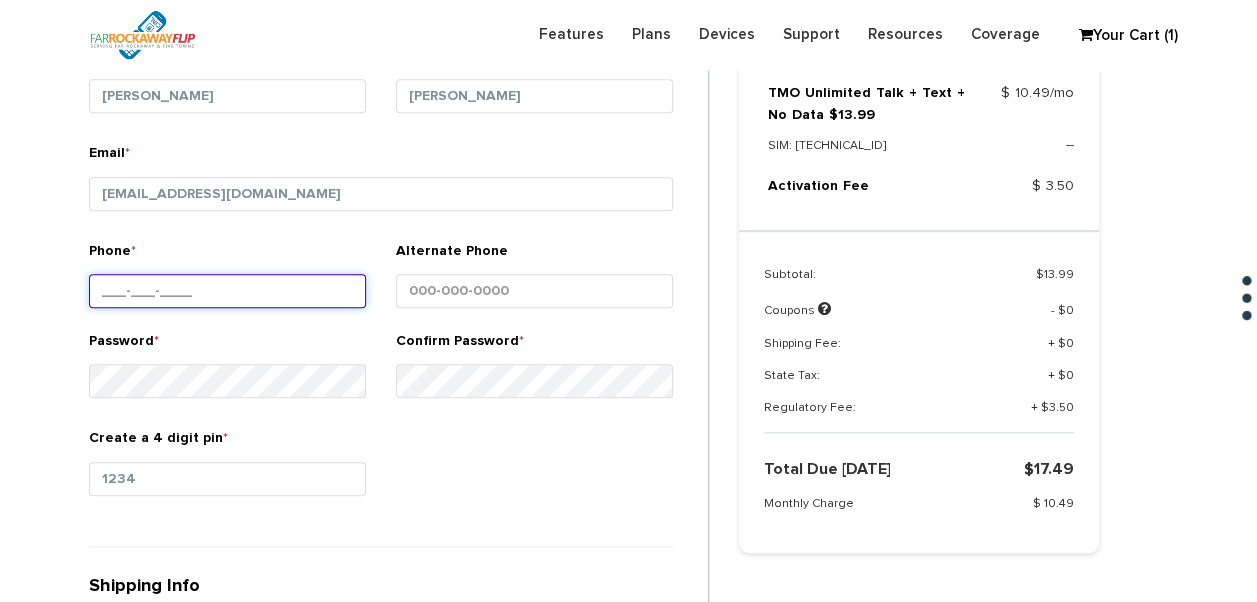 click on "Phone  *" at bounding box center [227, 291] 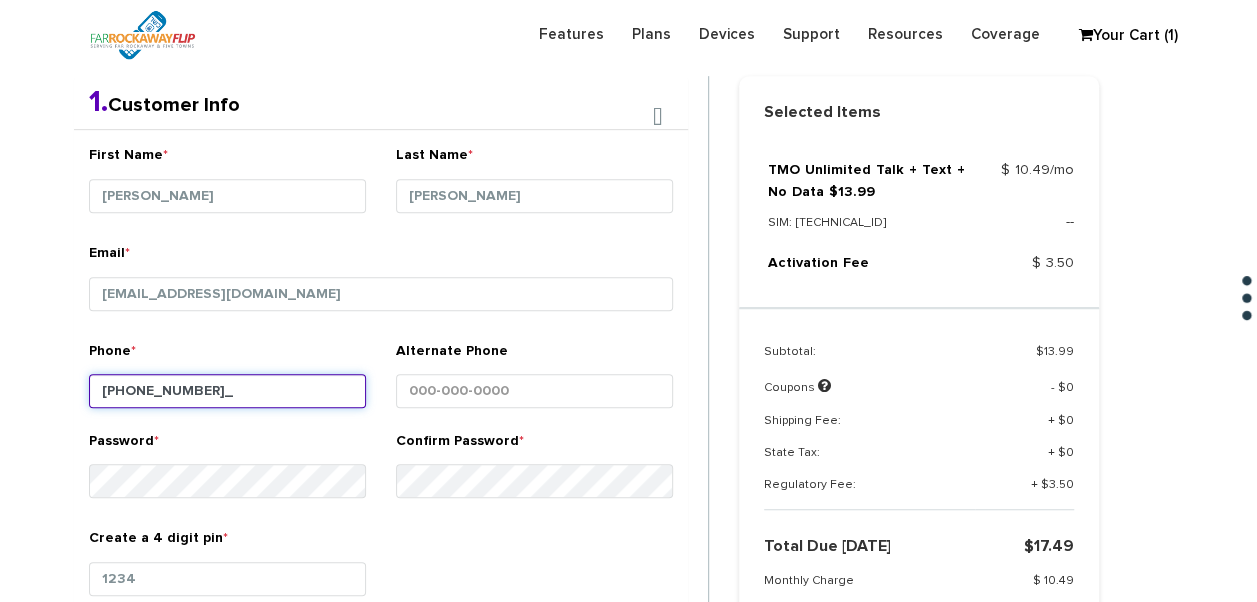 type on "516-443-5923" 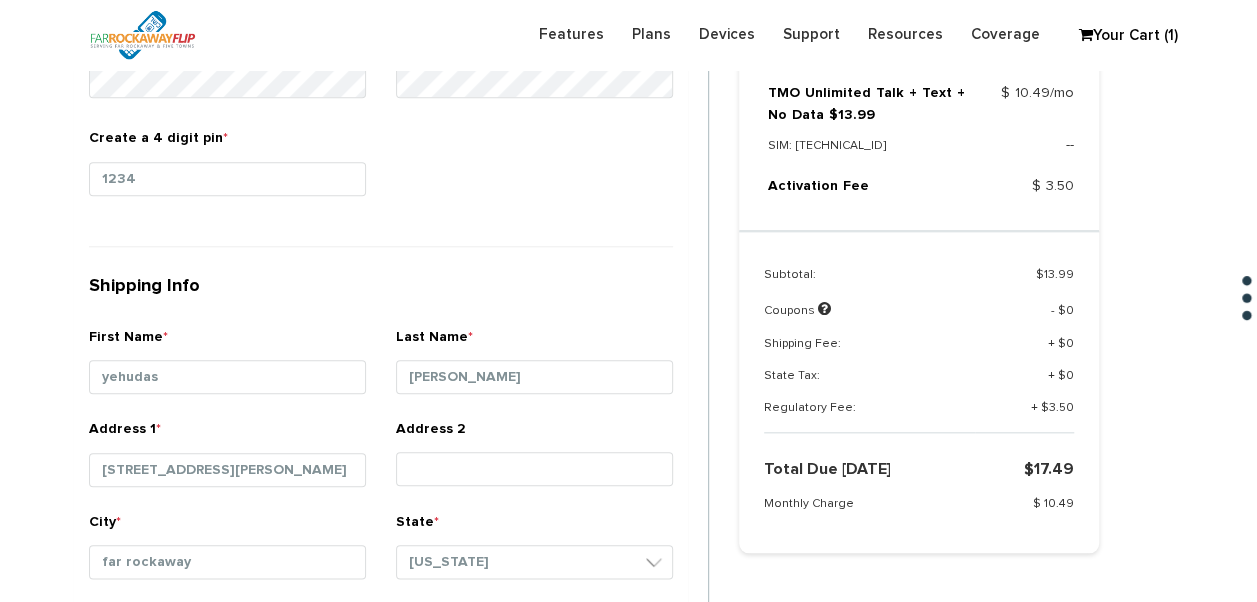scroll, scrollTop: 952, scrollLeft: 0, axis: vertical 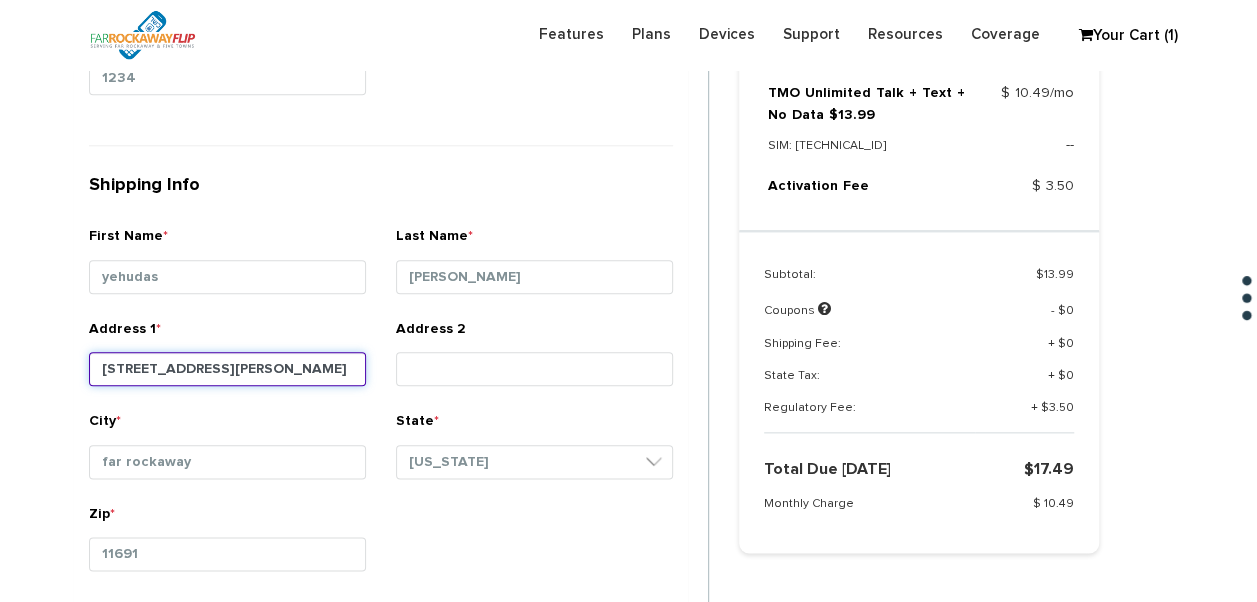 drag, startPoint x: 274, startPoint y: 367, endPoint x: 0, endPoint y: 395, distance: 275.42694 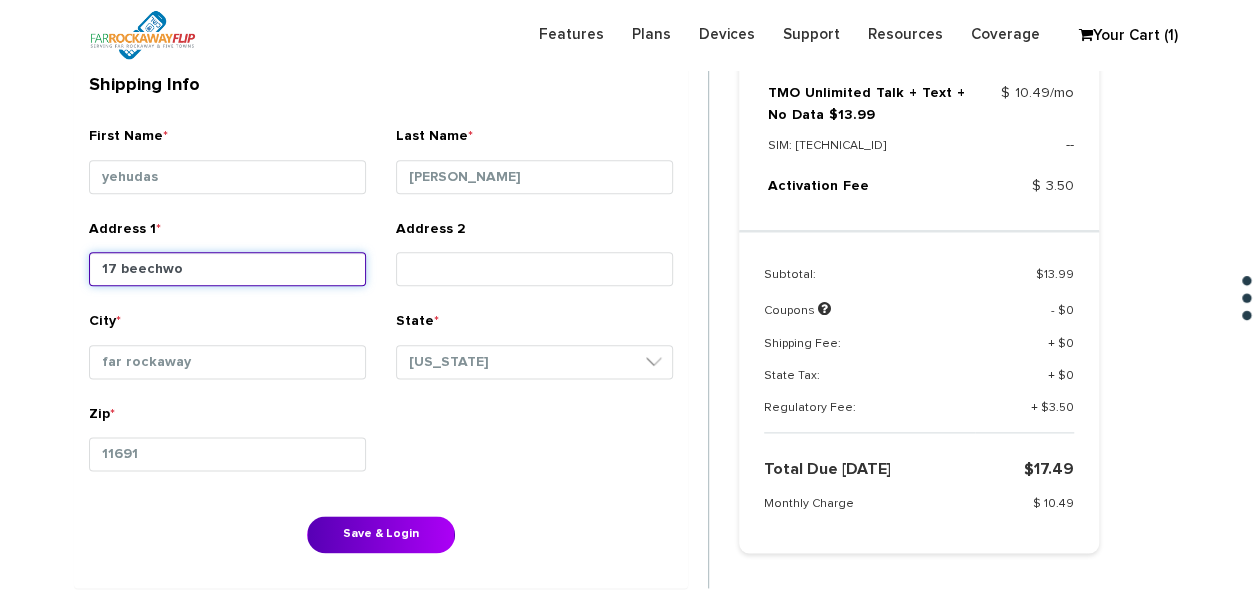 type on "17 Beechwood dr" 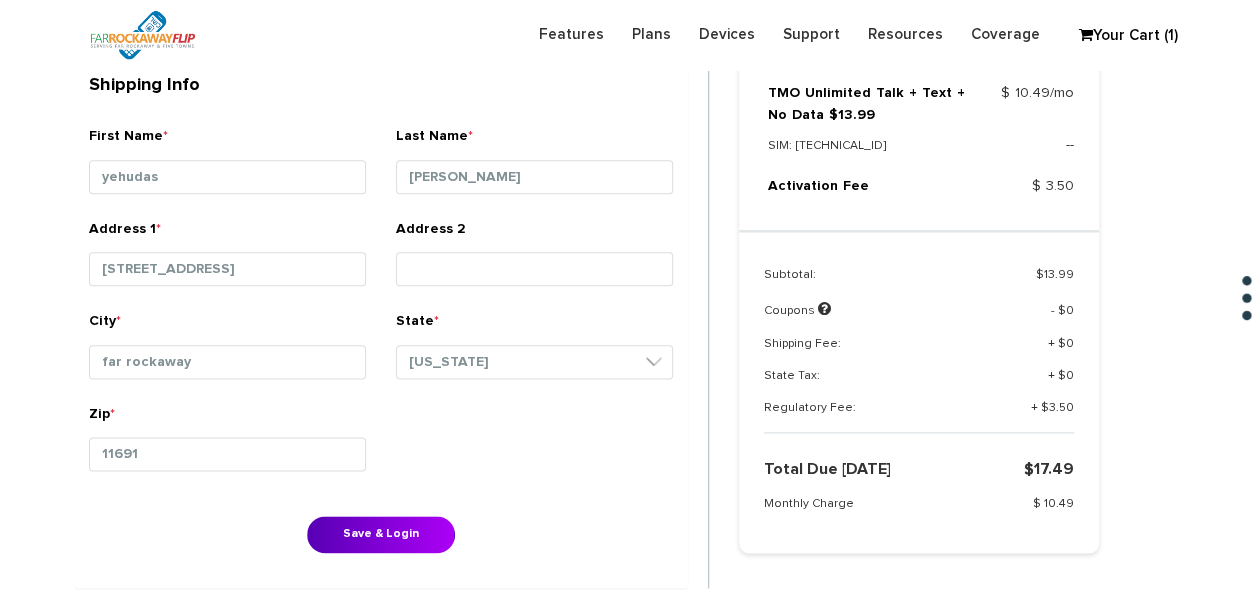 drag, startPoint x: 283, startPoint y: 339, endPoint x: -4, endPoint y: 329, distance: 287.17416 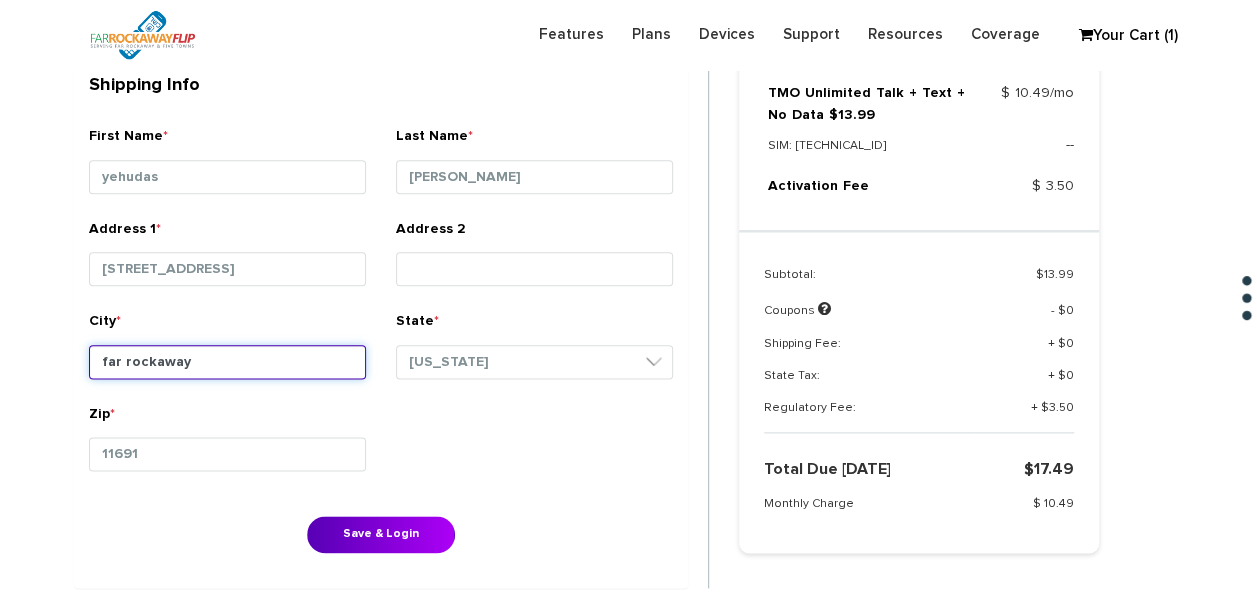 drag, startPoint x: 304, startPoint y: 350, endPoint x: 90, endPoint y: 344, distance: 214.08409 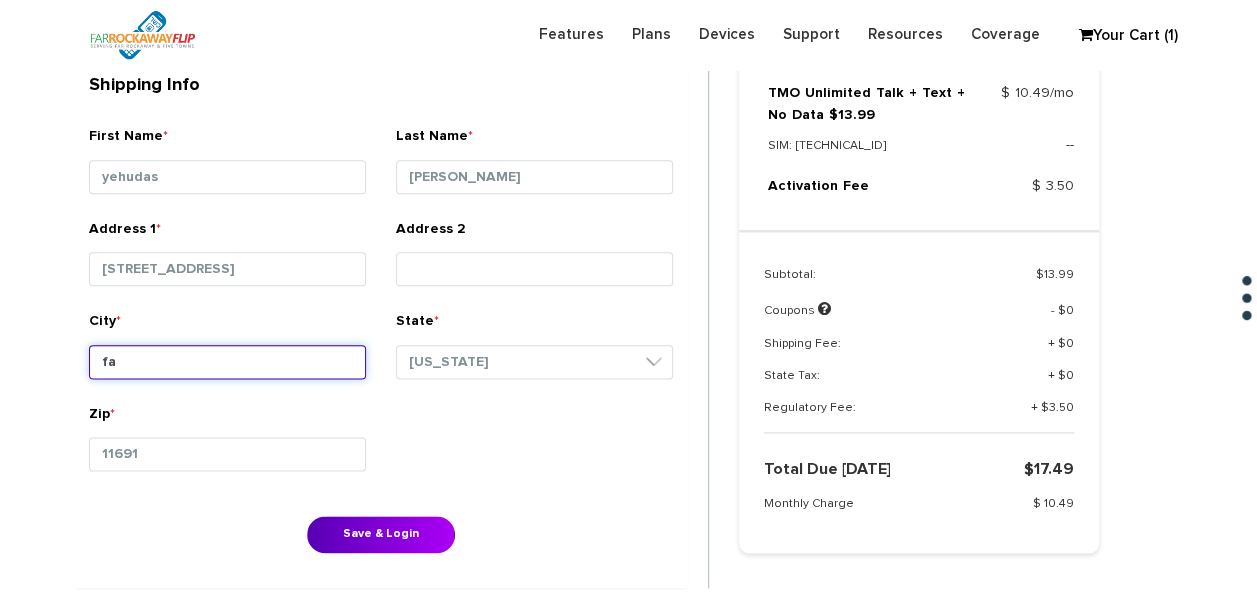 type on "f" 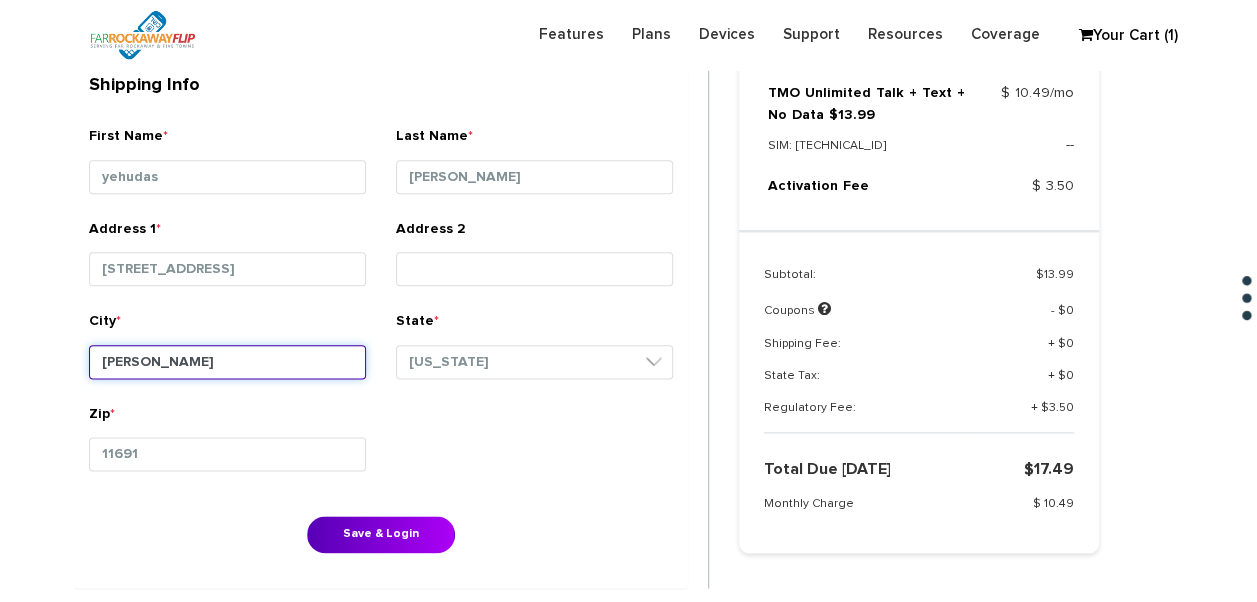 type on "lawrence" 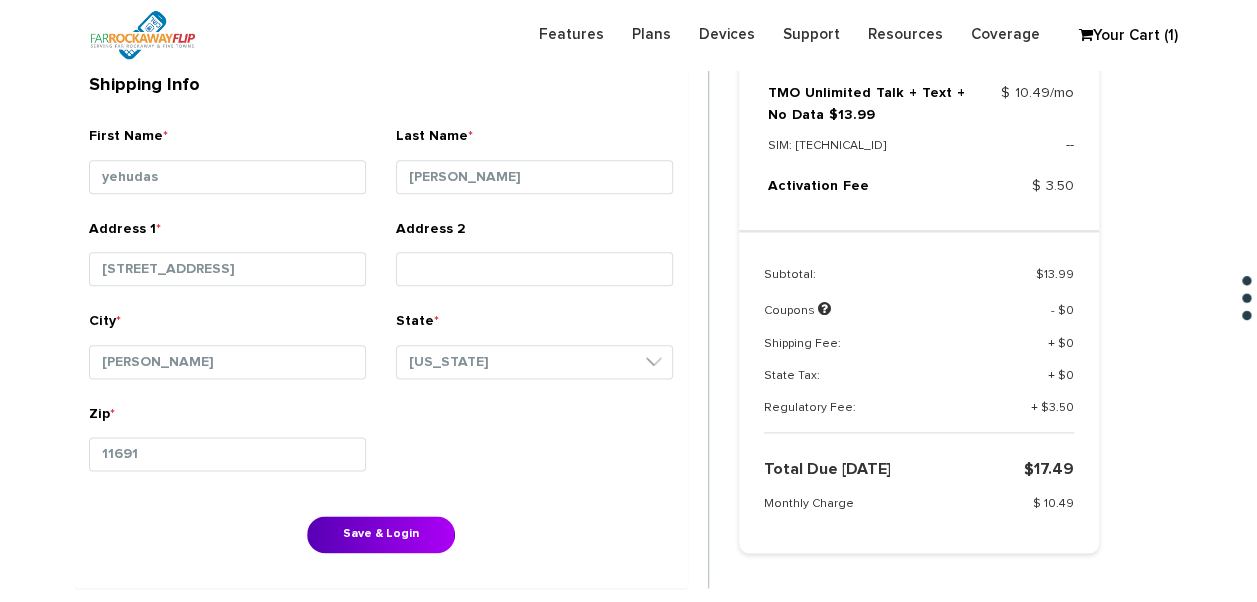 click on "Choose Package
Checkout
Confirmation
You are almost done!
Please select/add your card for payment.
1.   Customer Info
First Name  * yehuda Last Name  *  *" at bounding box center (628, 48) 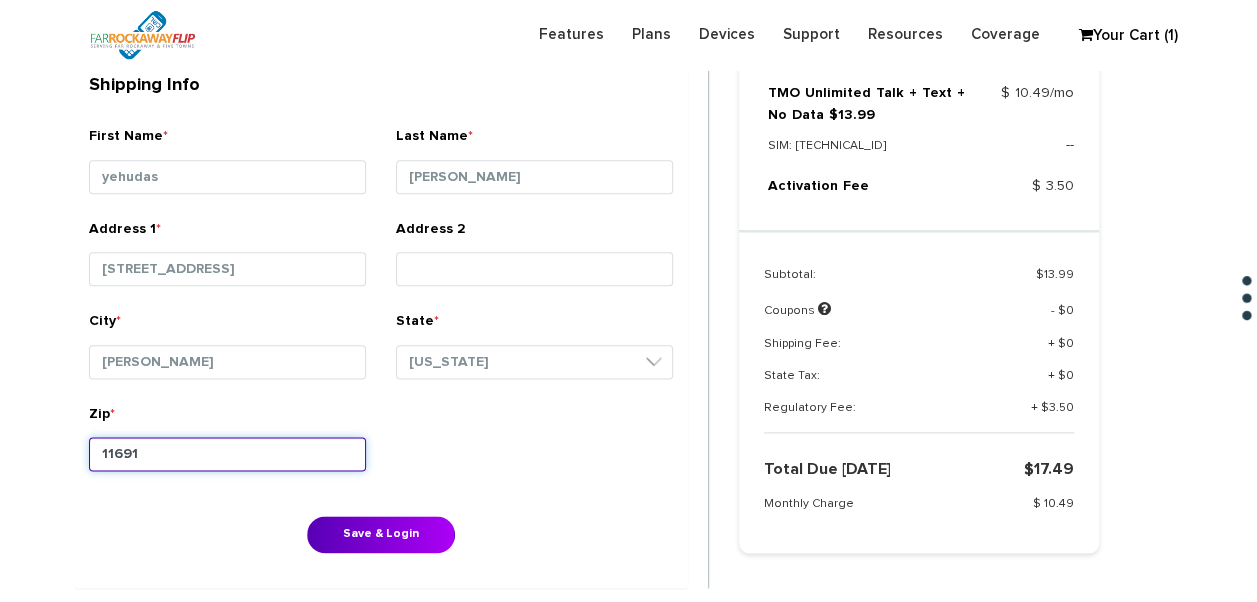 drag, startPoint x: 211, startPoint y: 464, endPoint x: -4, endPoint y: 446, distance: 215.75217 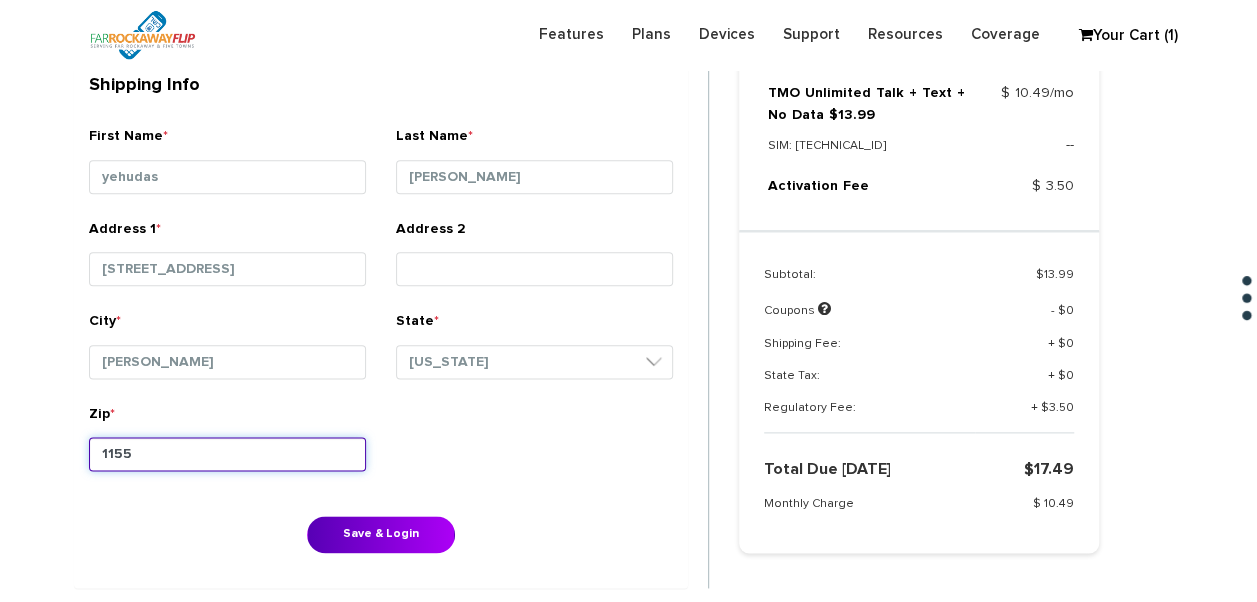 type on "11559" 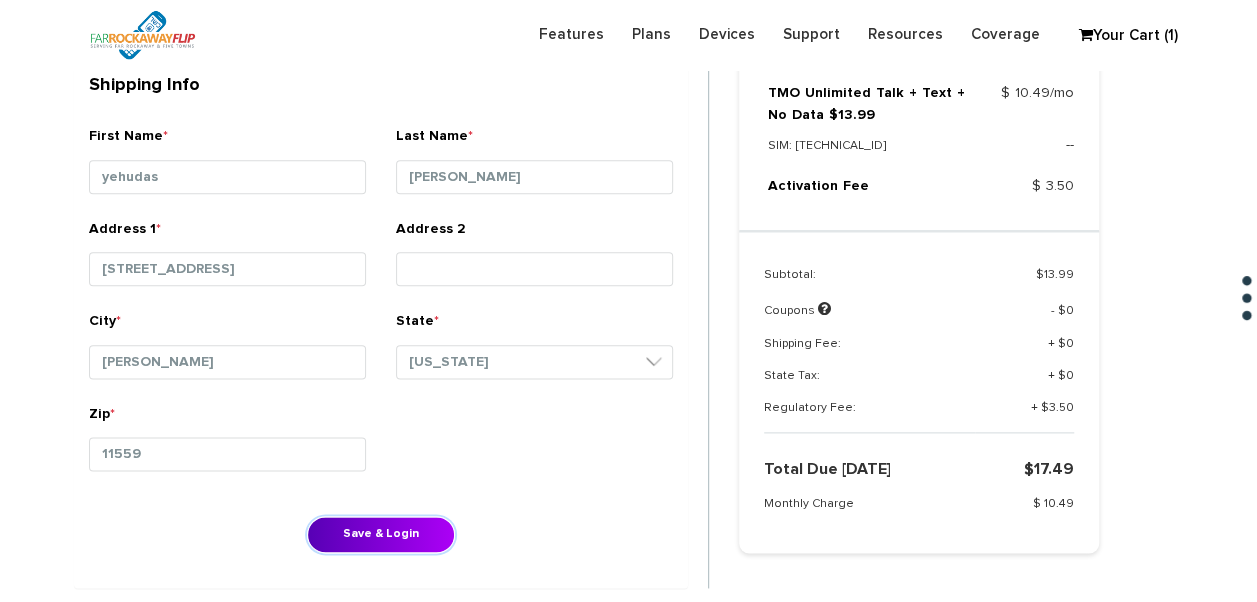 click on "Save & Login" at bounding box center (381, 534) 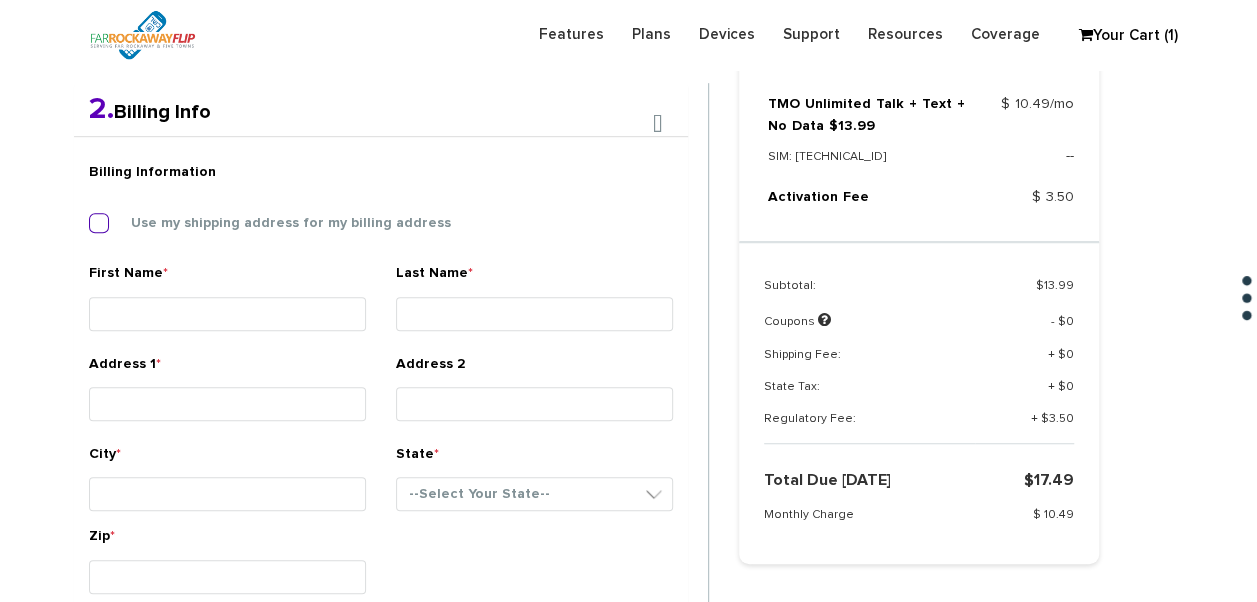 click on "Use my shipping address for my billing address" at bounding box center (276, 223) 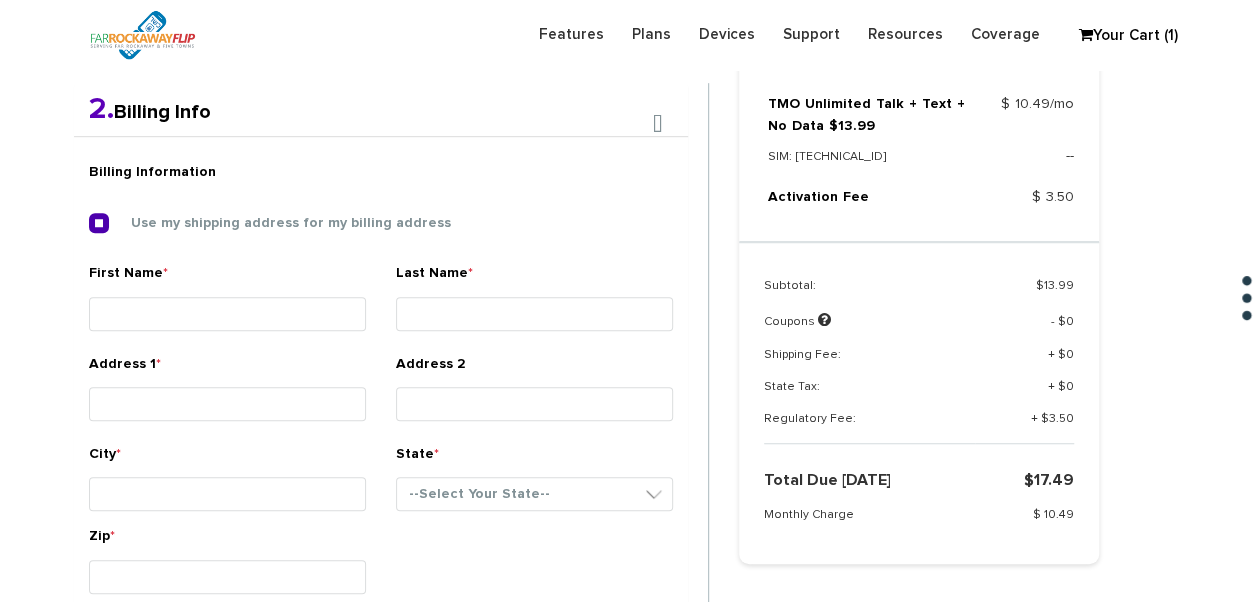 type on "yehudas" 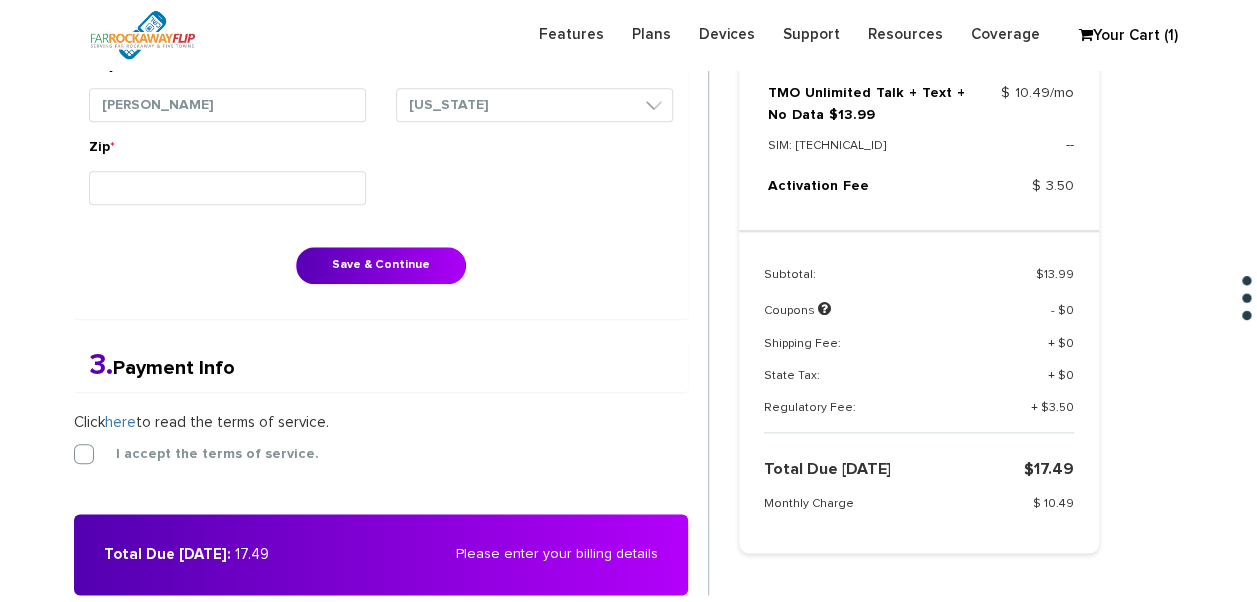 scroll, scrollTop: 760, scrollLeft: 0, axis: vertical 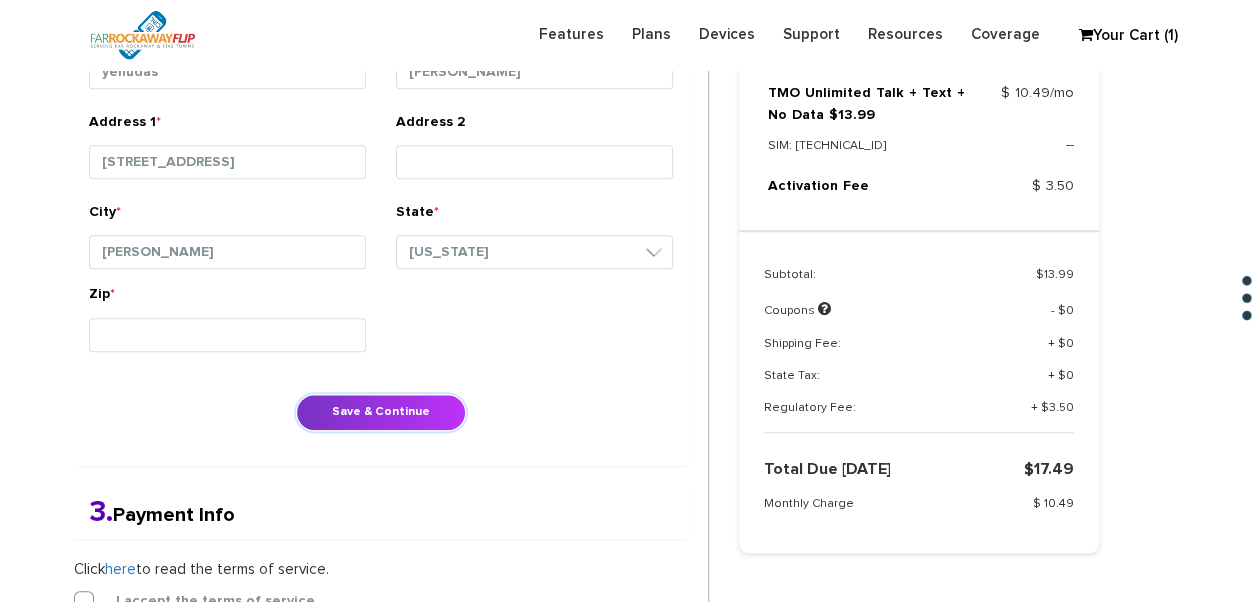 click on "Save & Continue" at bounding box center [381, 412] 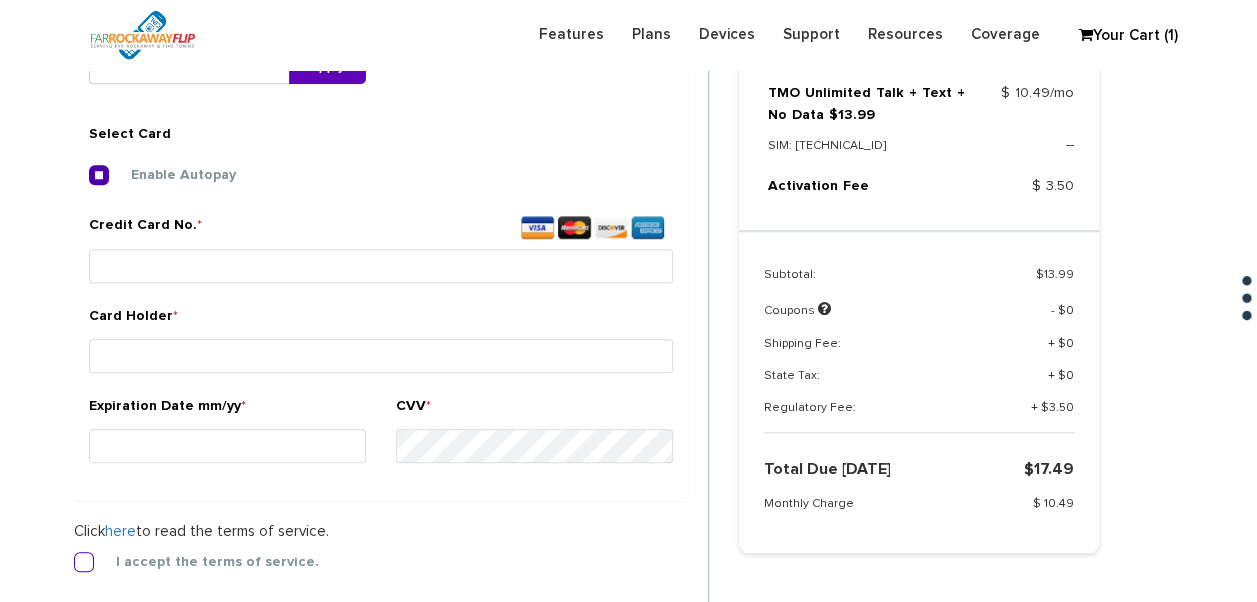 click on "I accept the terms of service." at bounding box center (202, 562) 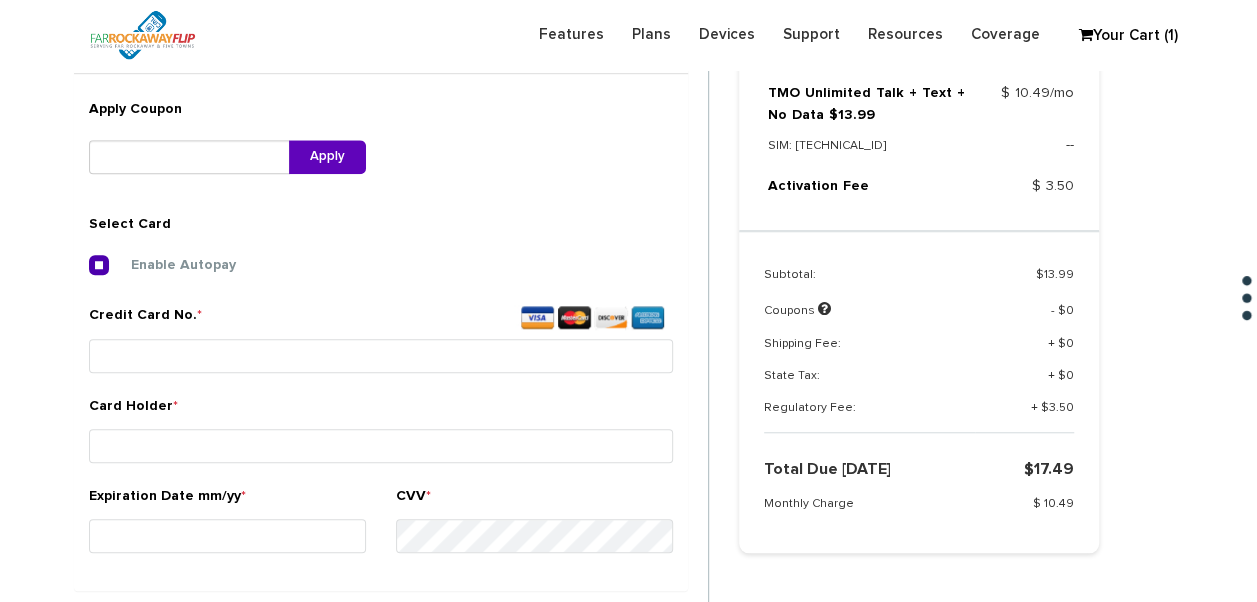 scroll, scrollTop: 644, scrollLeft: 0, axis: vertical 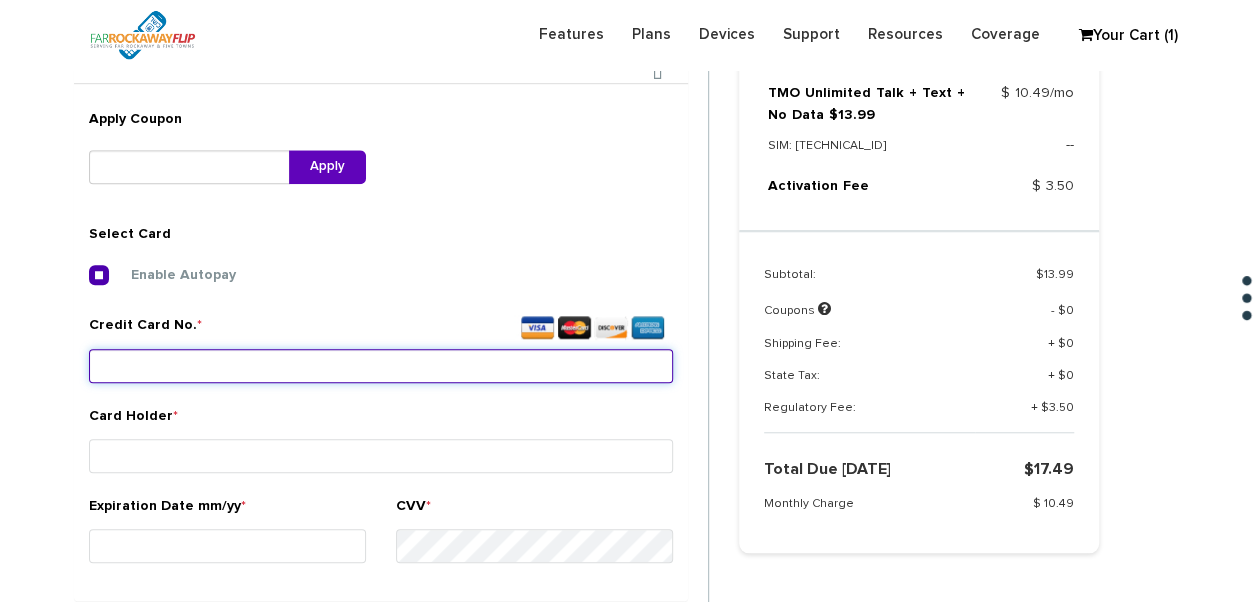 click on "Credit Card No.  *" at bounding box center (381, 366) 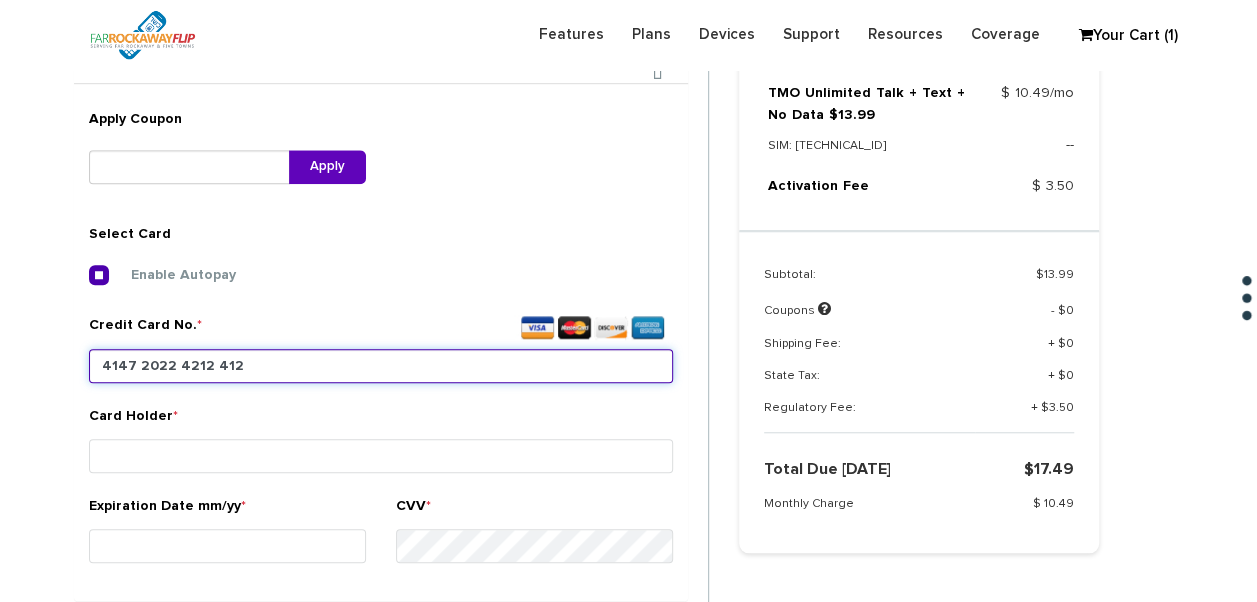 type on "4147 2022 4212 4129" 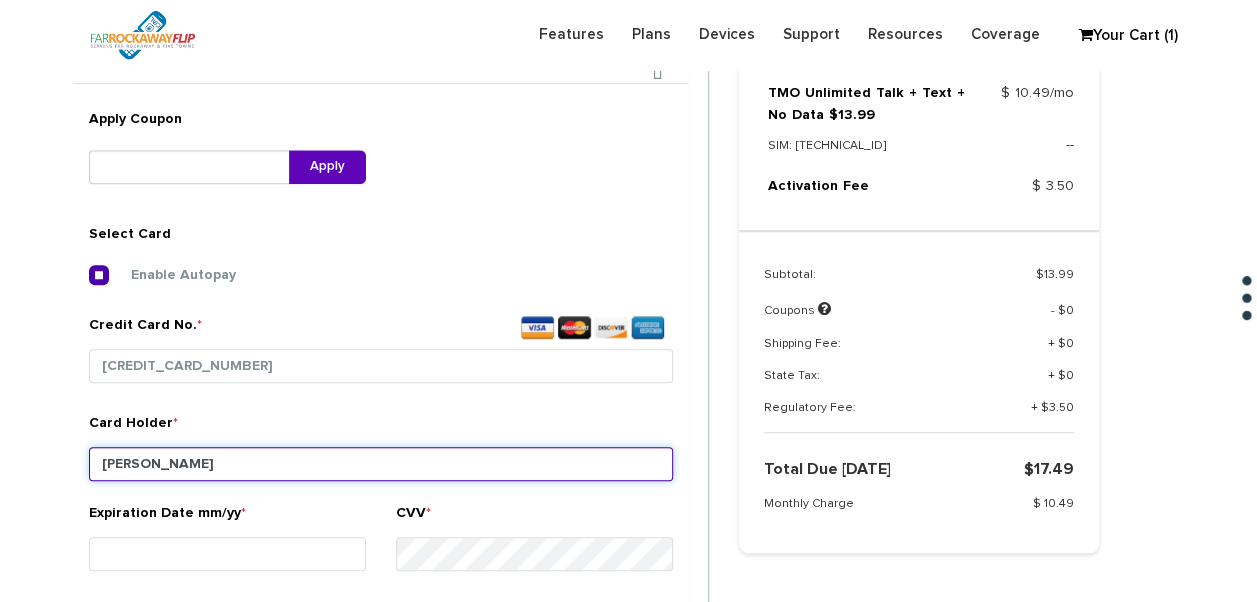type on "stahler" 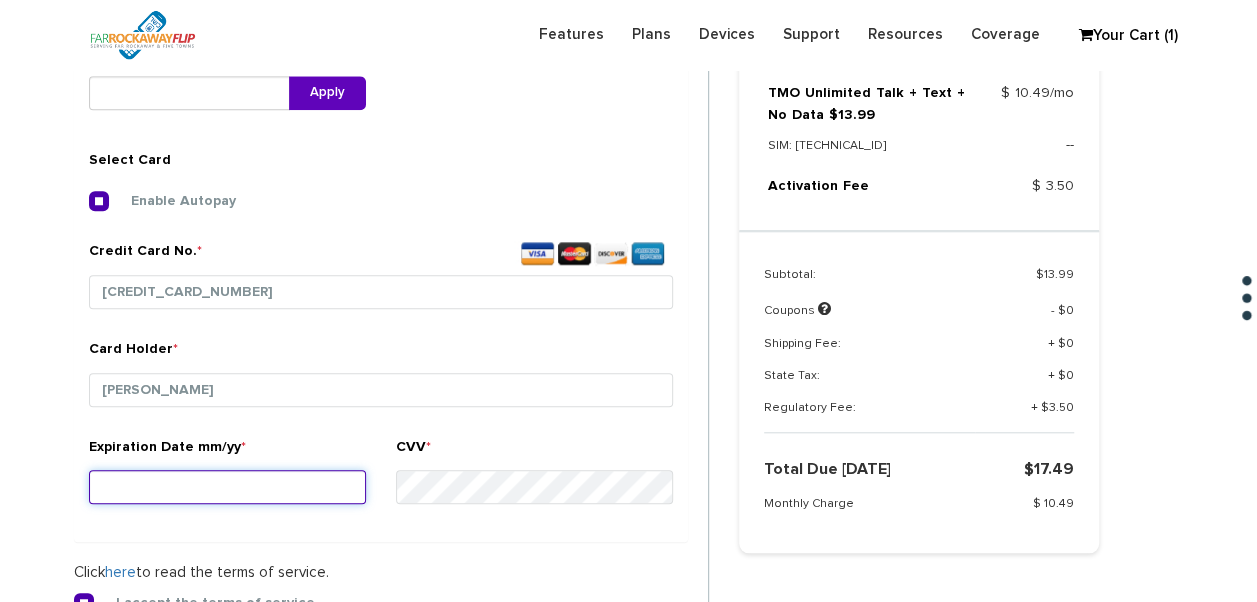 scroll, scrollTop: 744, scrollLeft: 0, axis: vertical 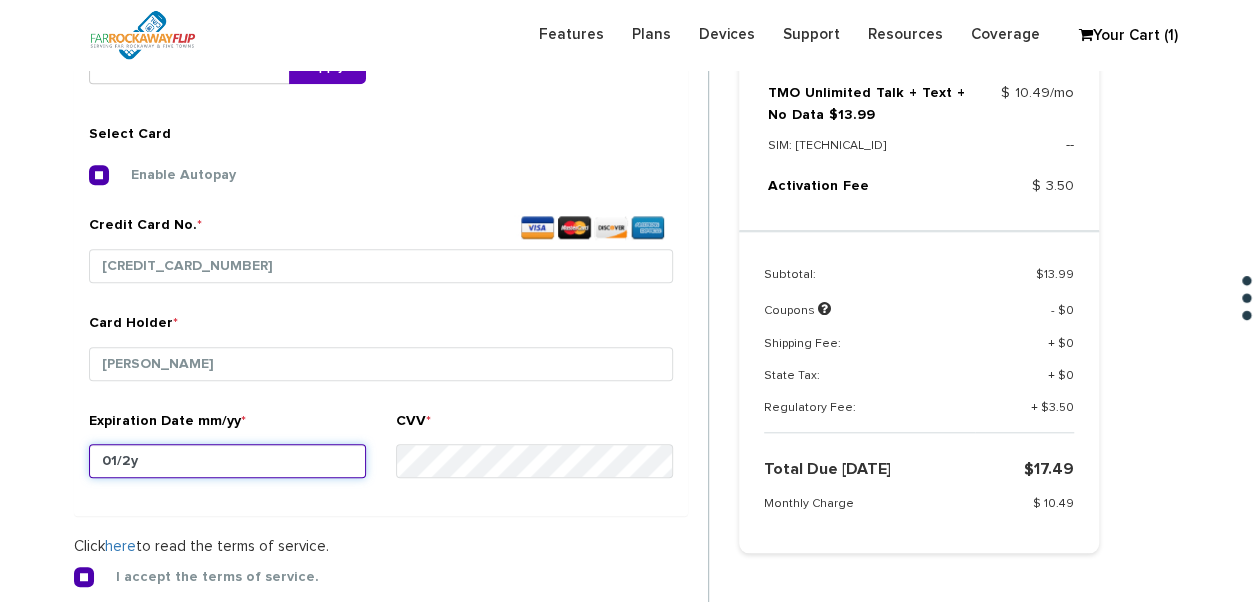 type on "01/27" 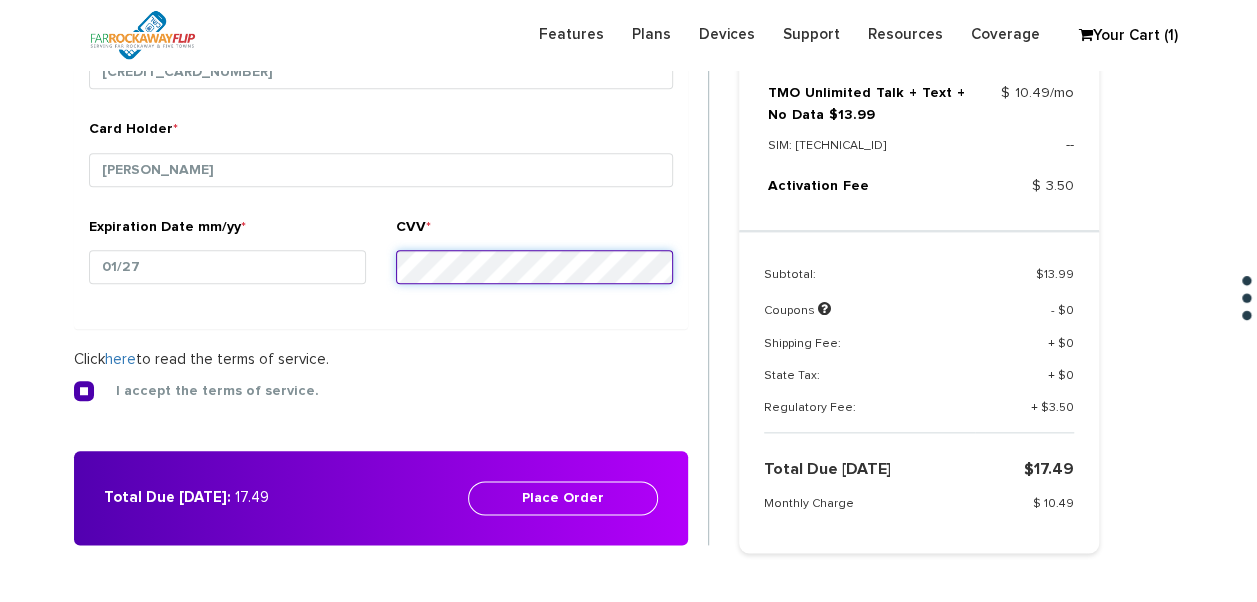 scroll, scrollTop: 944, scrollLeft: 0, axis: vertical 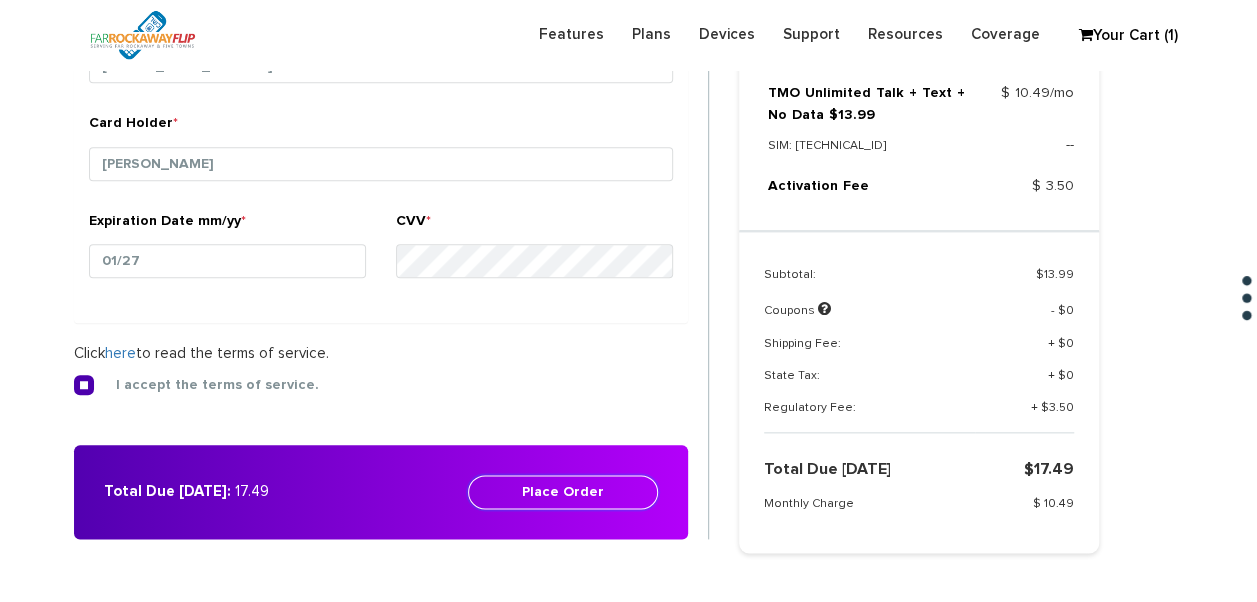 click on "Place Order" at bounding box center (563, 492) 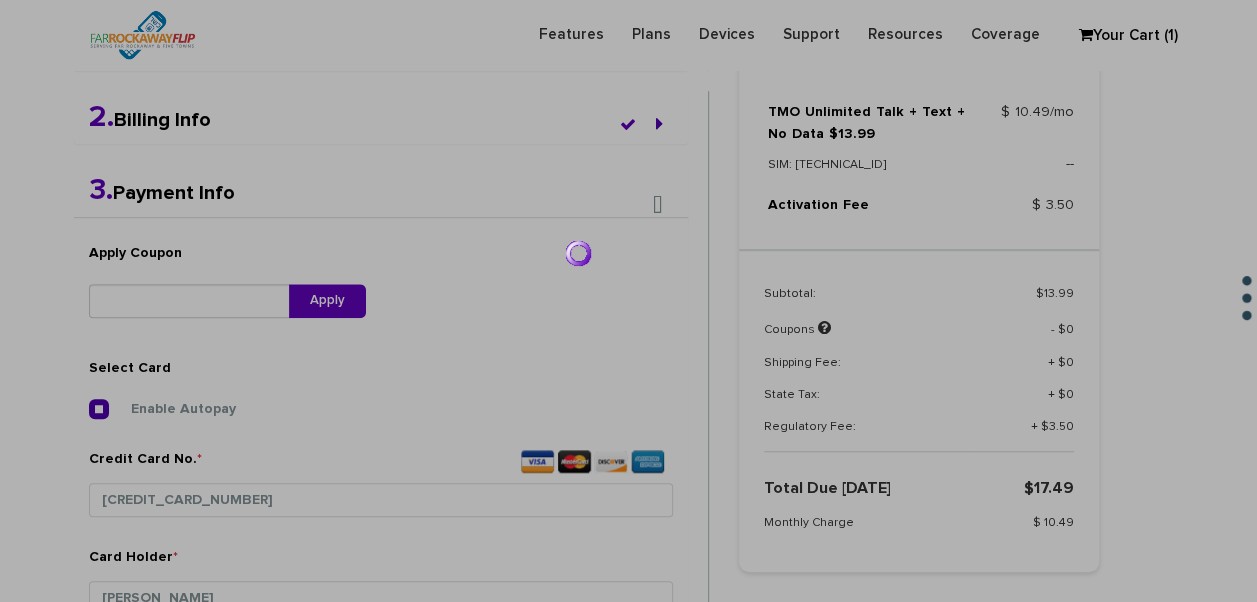 scroll, scrollTop: 246, scrollLeft: 0, axis: vertical 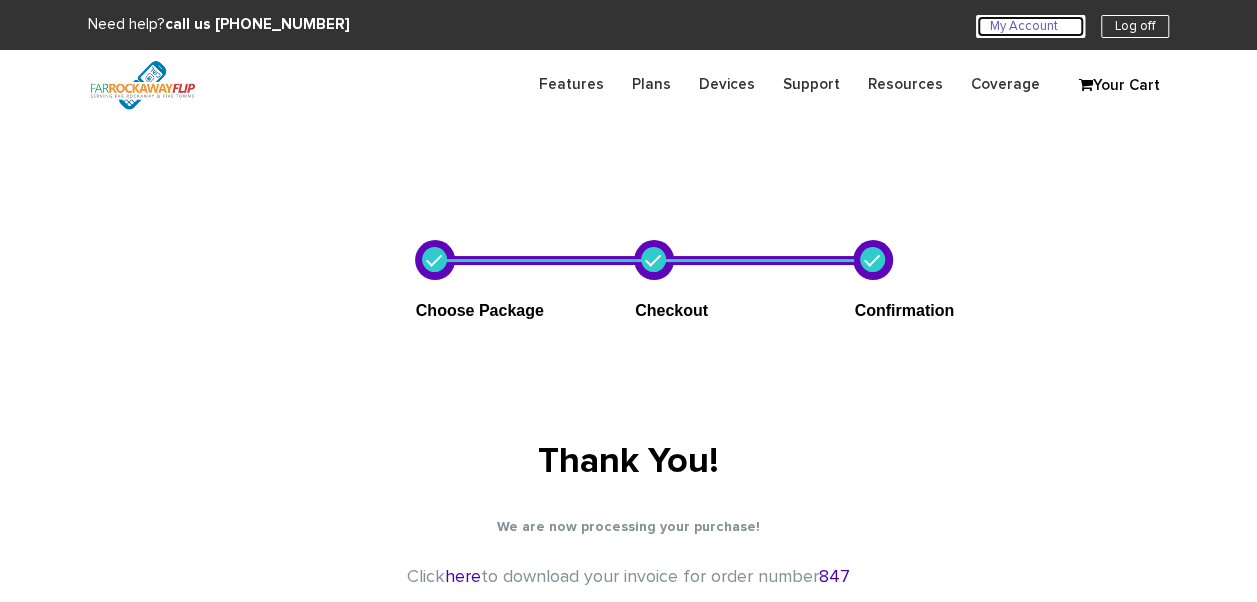click on "My Account  U" at bounding box center (1030, 26) 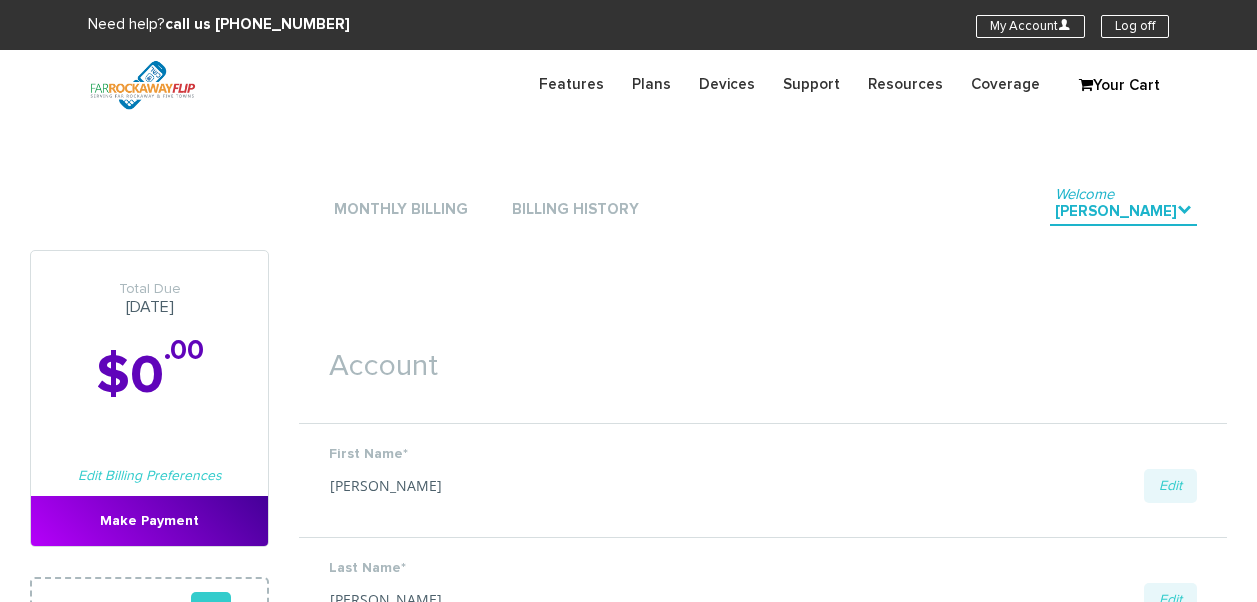 scroll, scrollTop: 0, scrollLeft: 0, axis: both 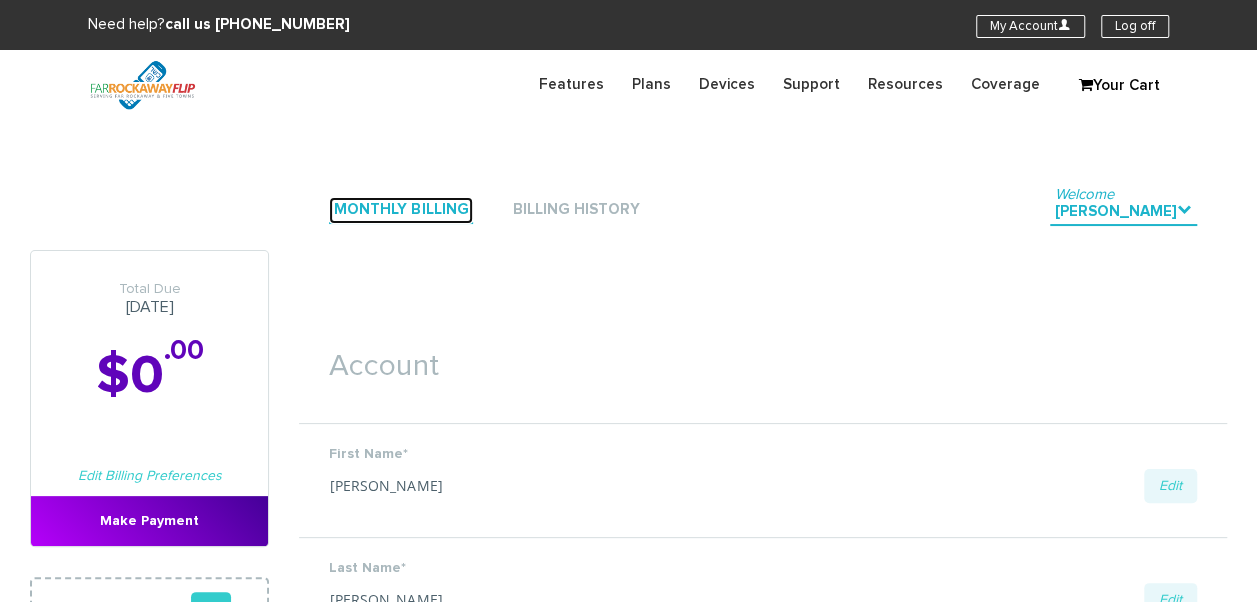 click on "Monthly Billing" at bounding box center (401, 210) 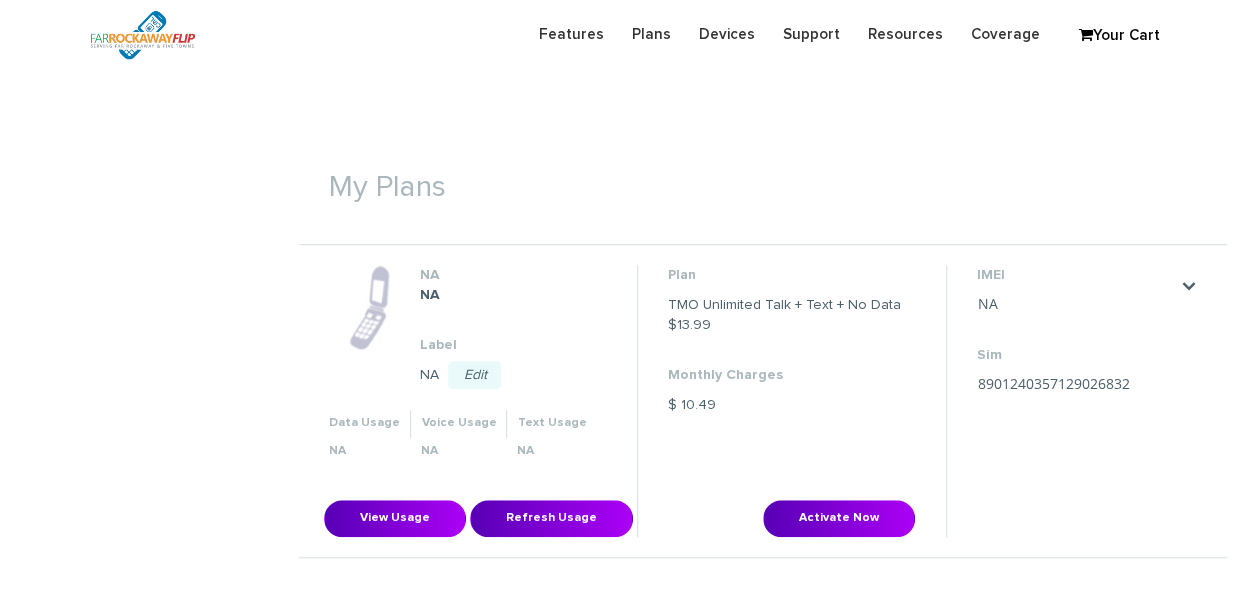 scroll, scrollTop: 700, scrollLeft: 0, axis: vertical 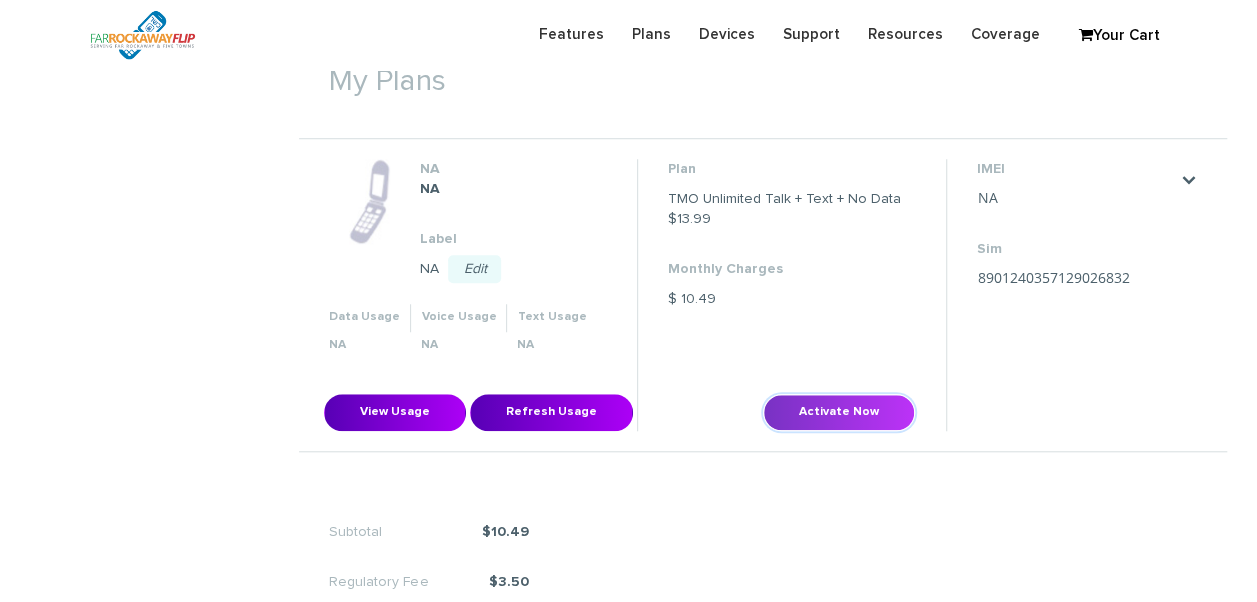 click on "Activate Now" at bounding box center (839, 412) 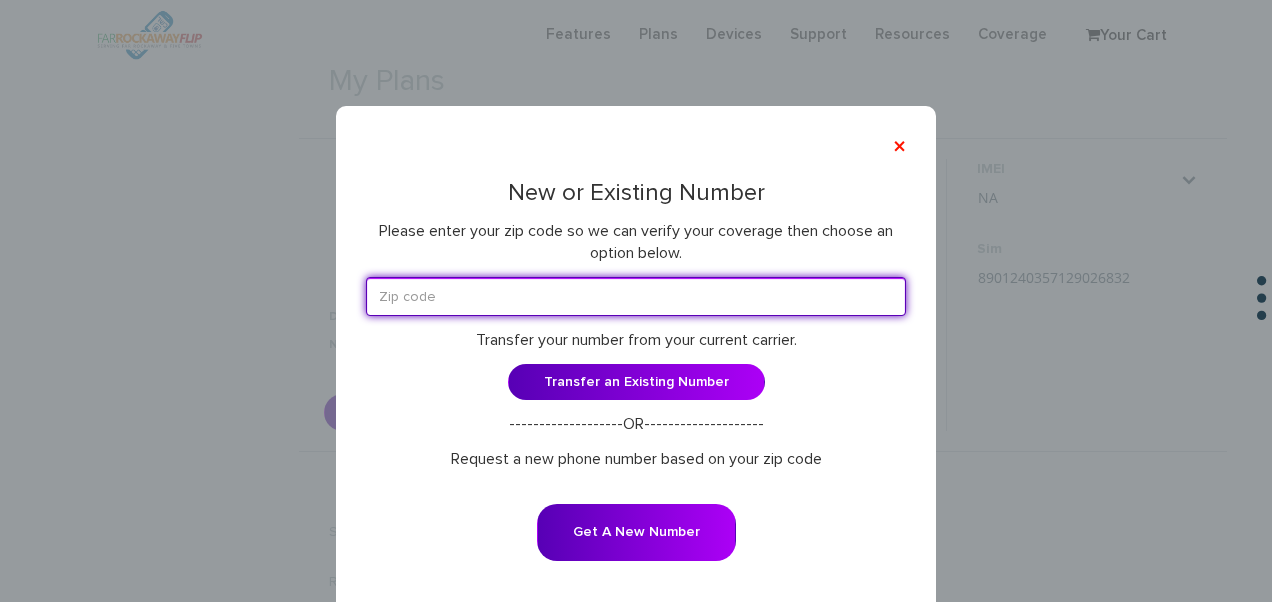 click at bounding box center [636, 296] 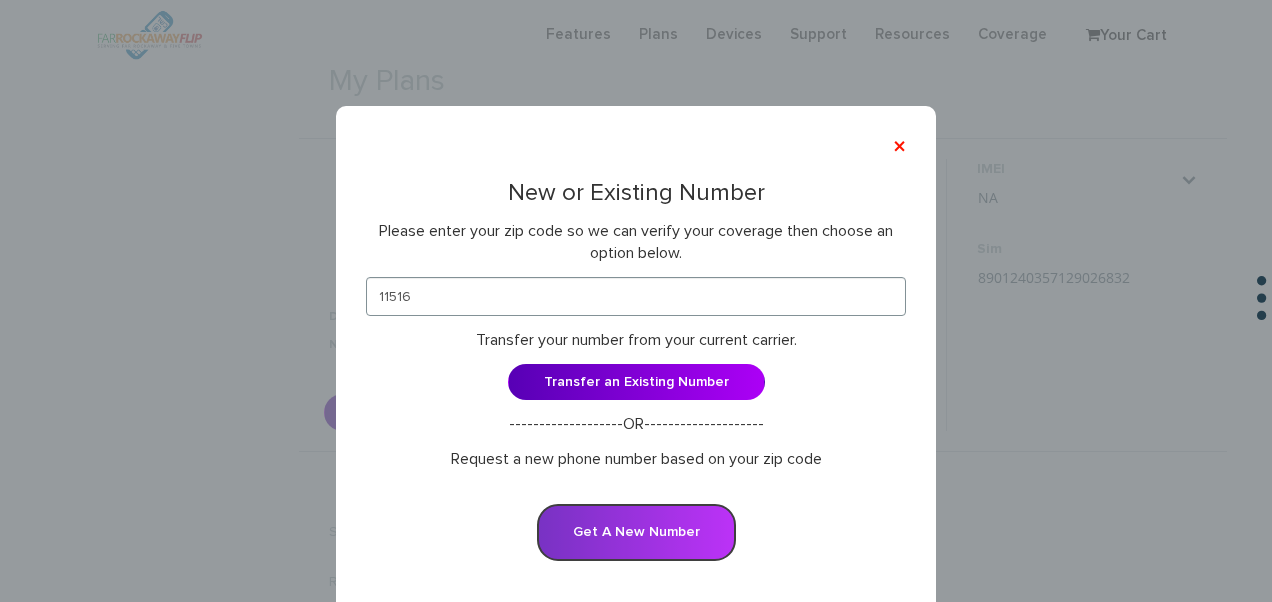 click on "Get A New Number" at bounding box center [636, 532] 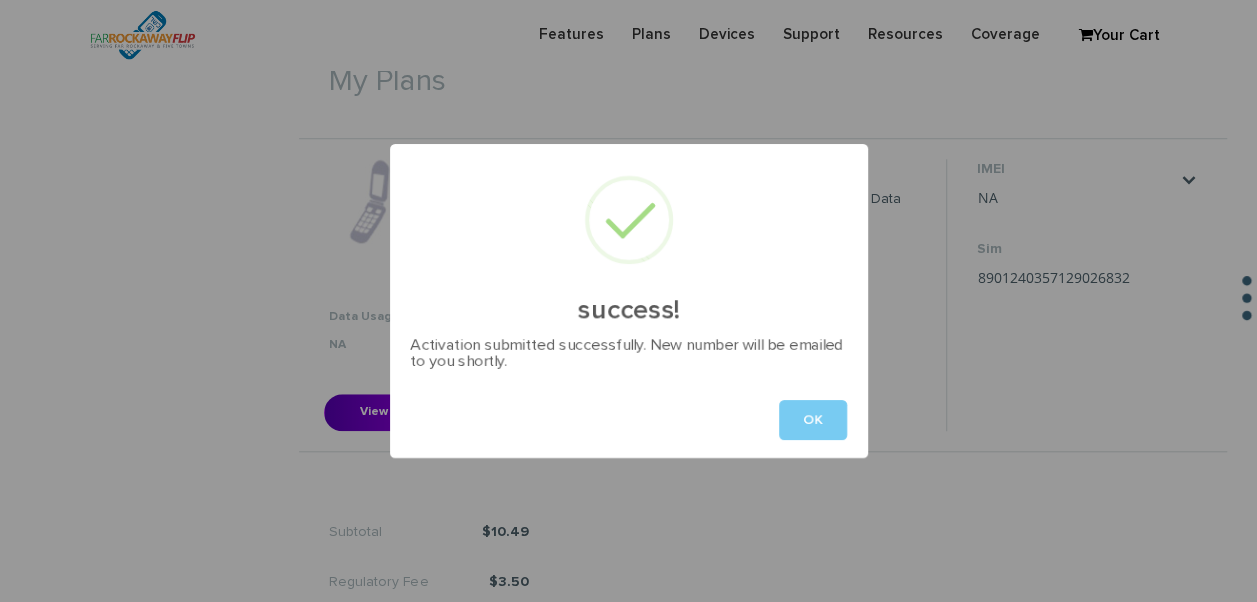click on "OK" at bounding box center [813, 420] 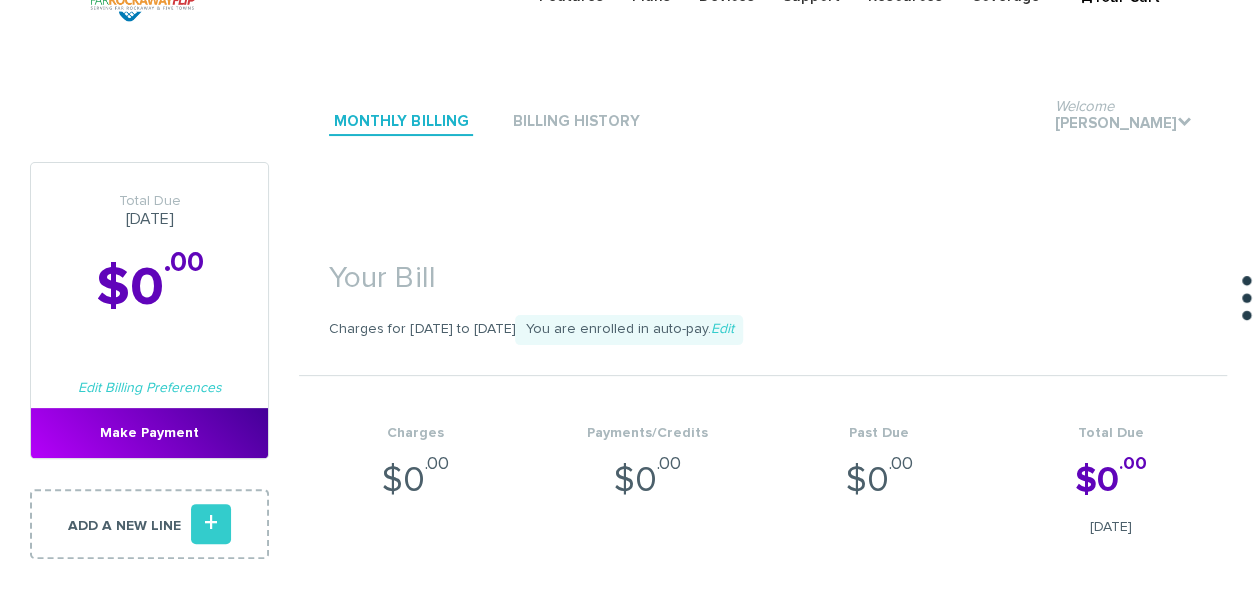 scroll, scrollTop: 0, scrollLeft: 0, axis: both 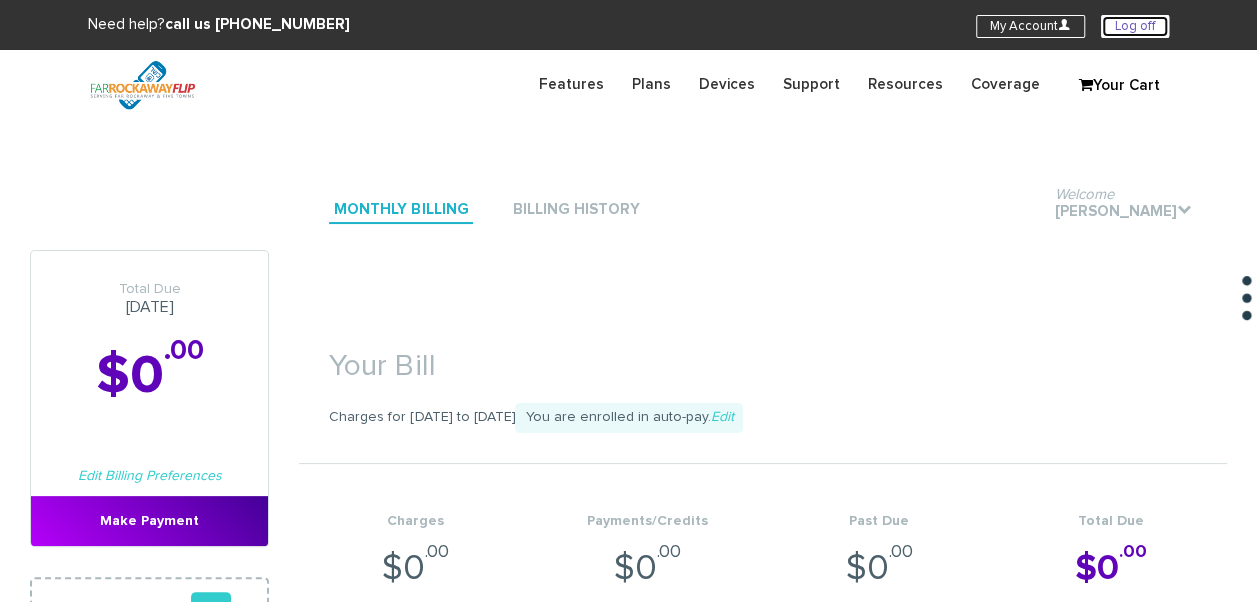 click on "Log off" at bounding box center (1135, 26) 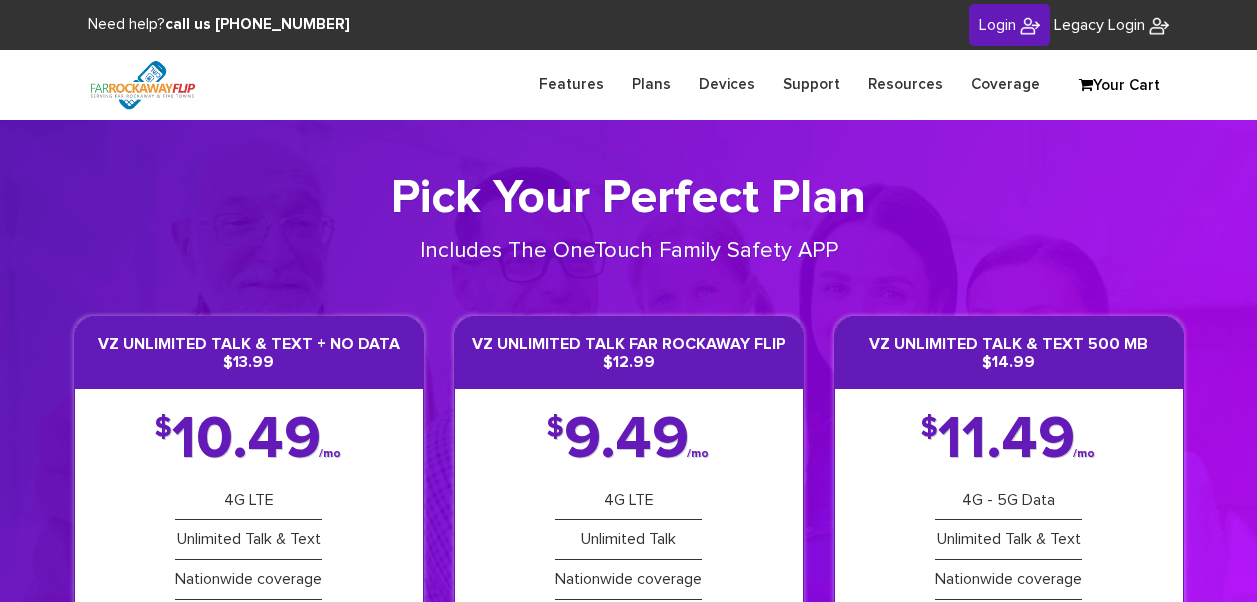 scroll, scrollTop: 0, scrollLeft: 0, axis: both 